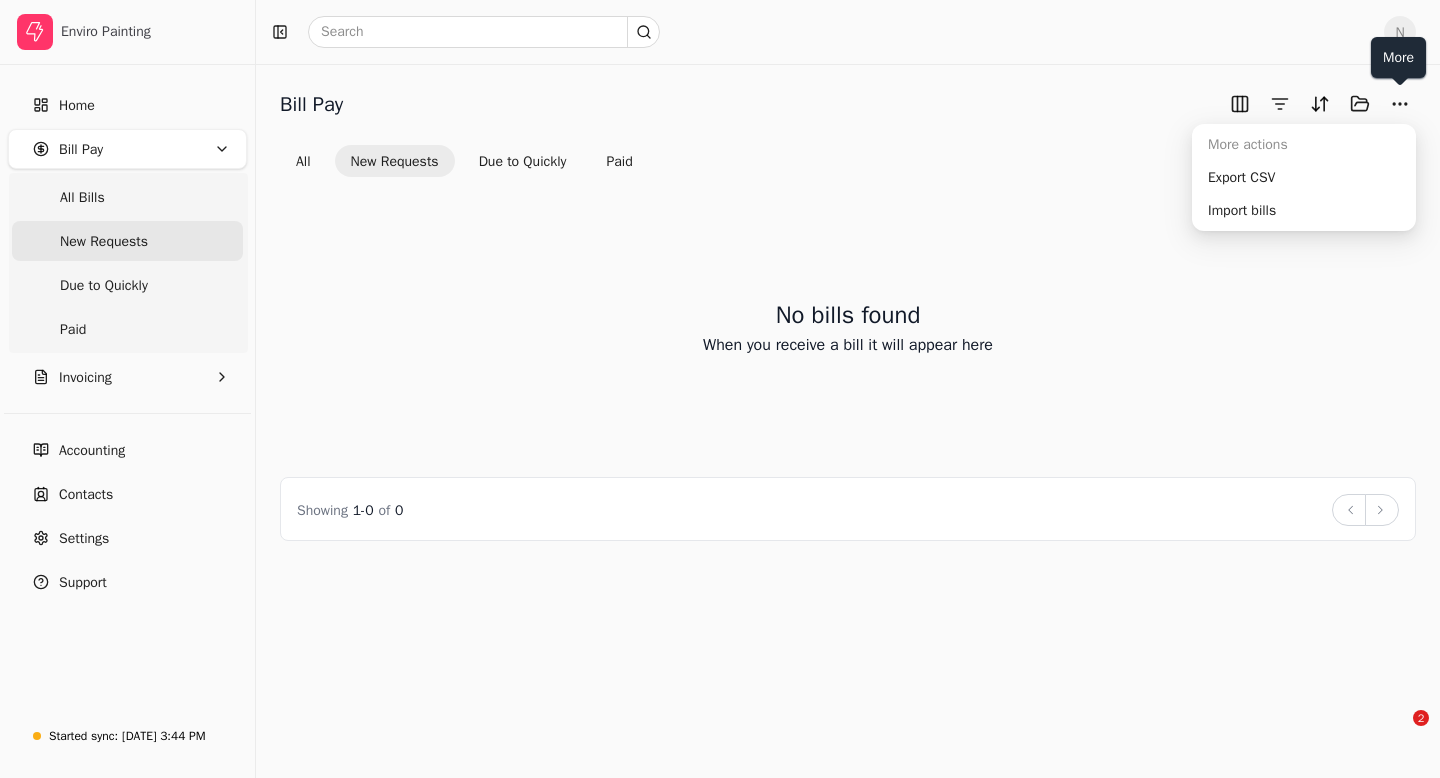 scroll, scrollTop: 0, scrollLeft: 0, axis: both 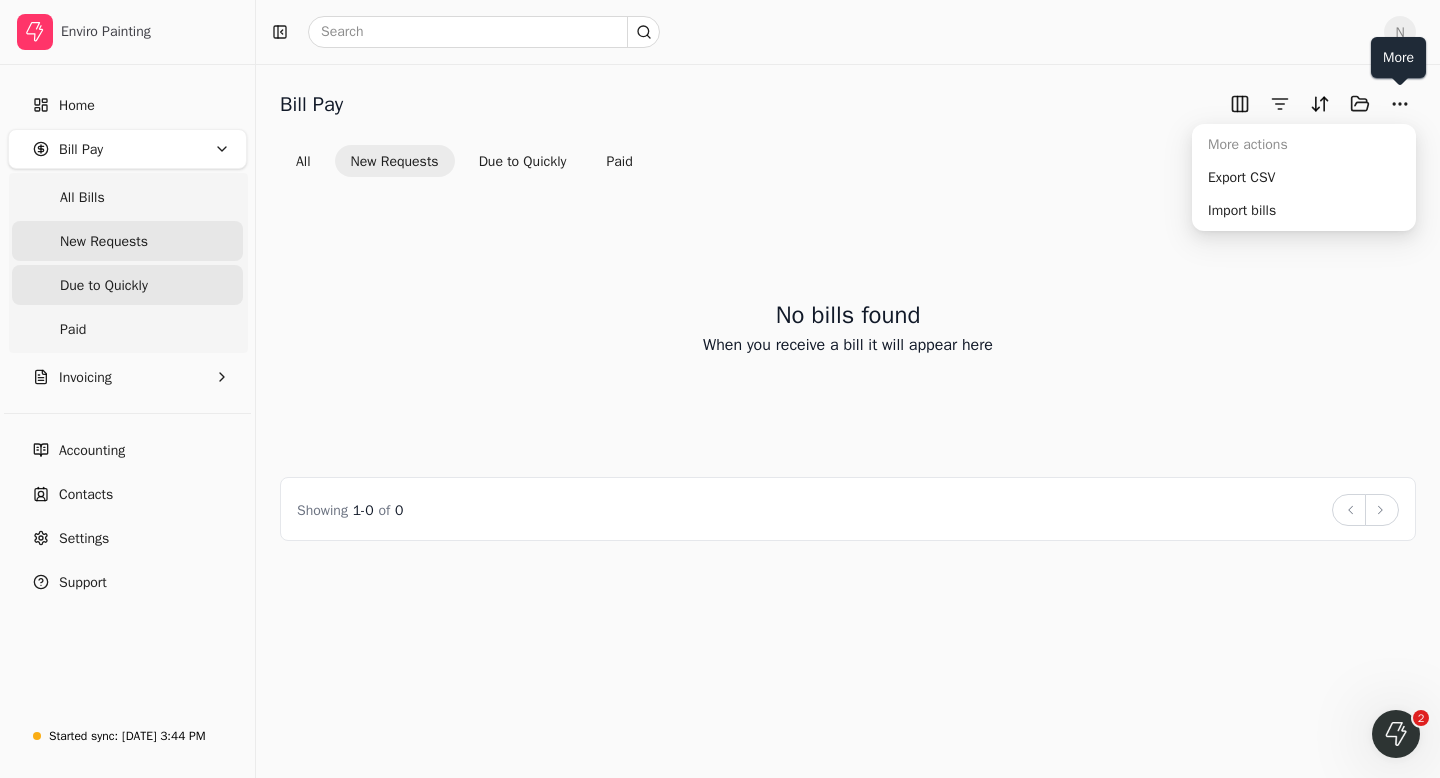 click on "Due to Quickly" at bounding box center [127, 285] 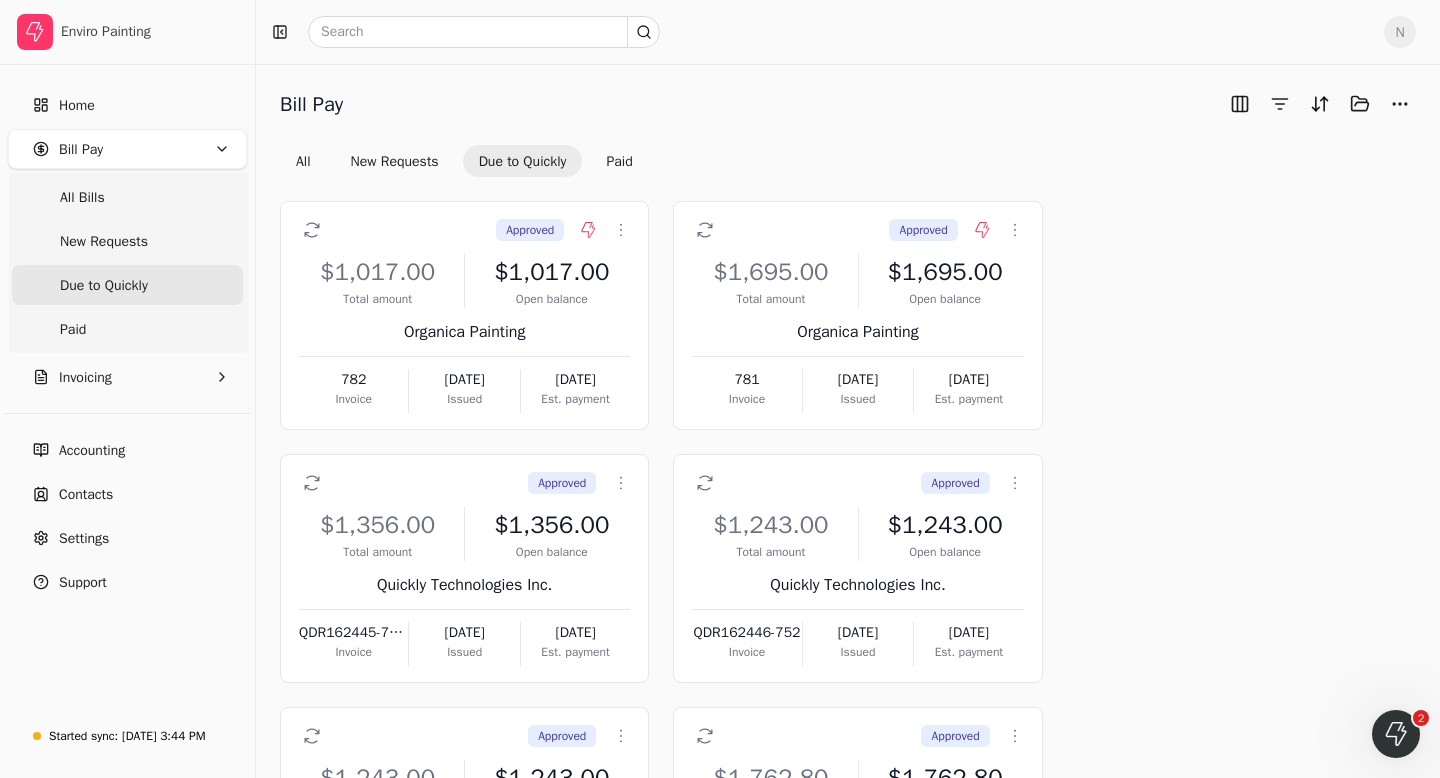 click 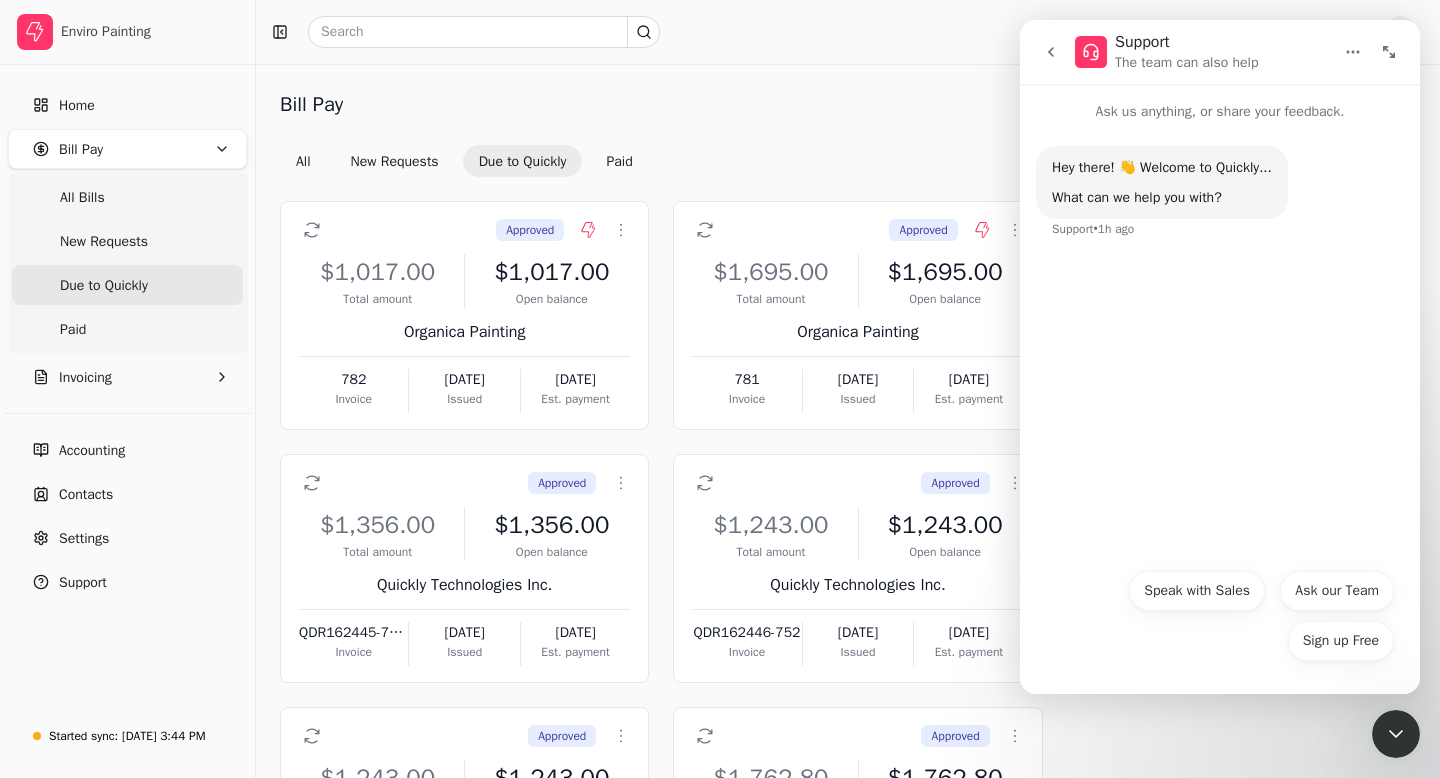 click 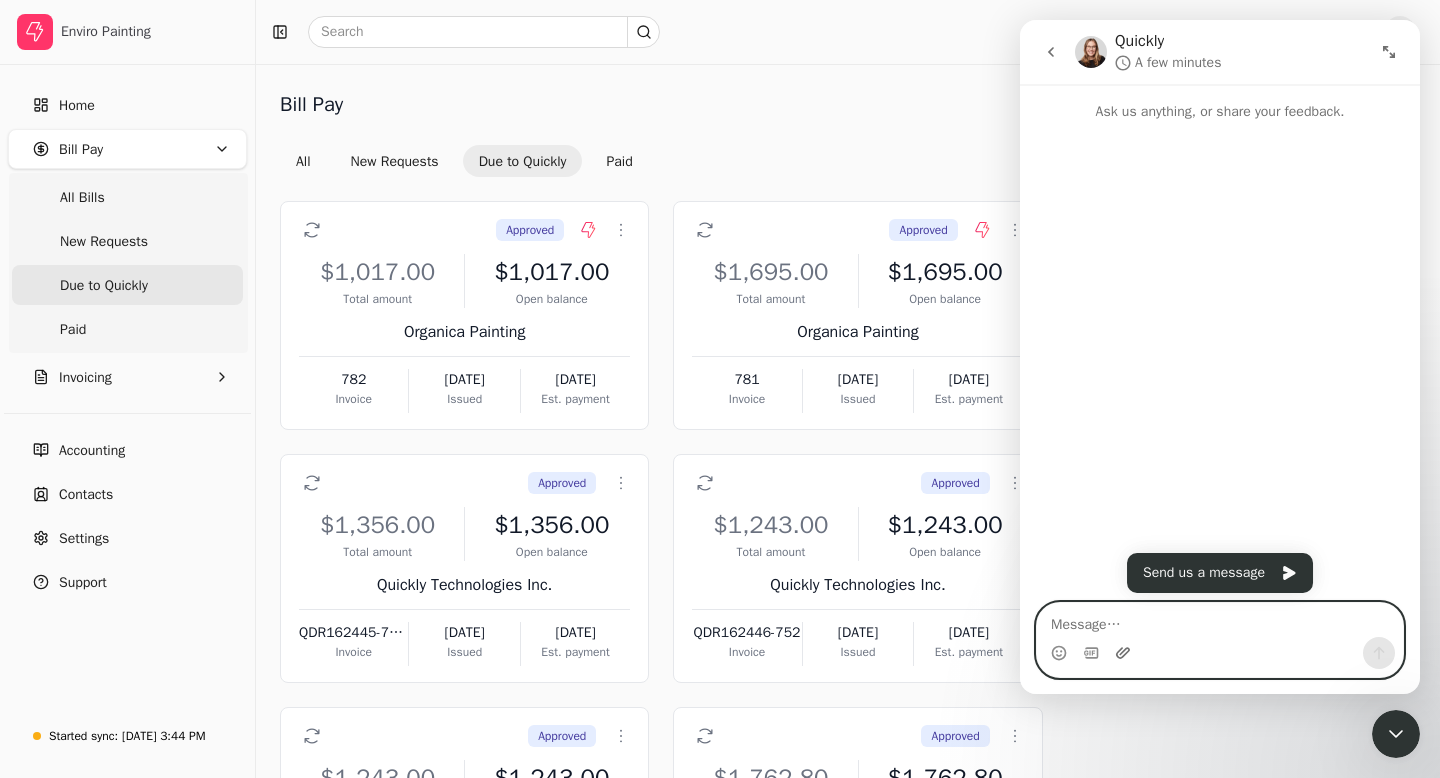 click 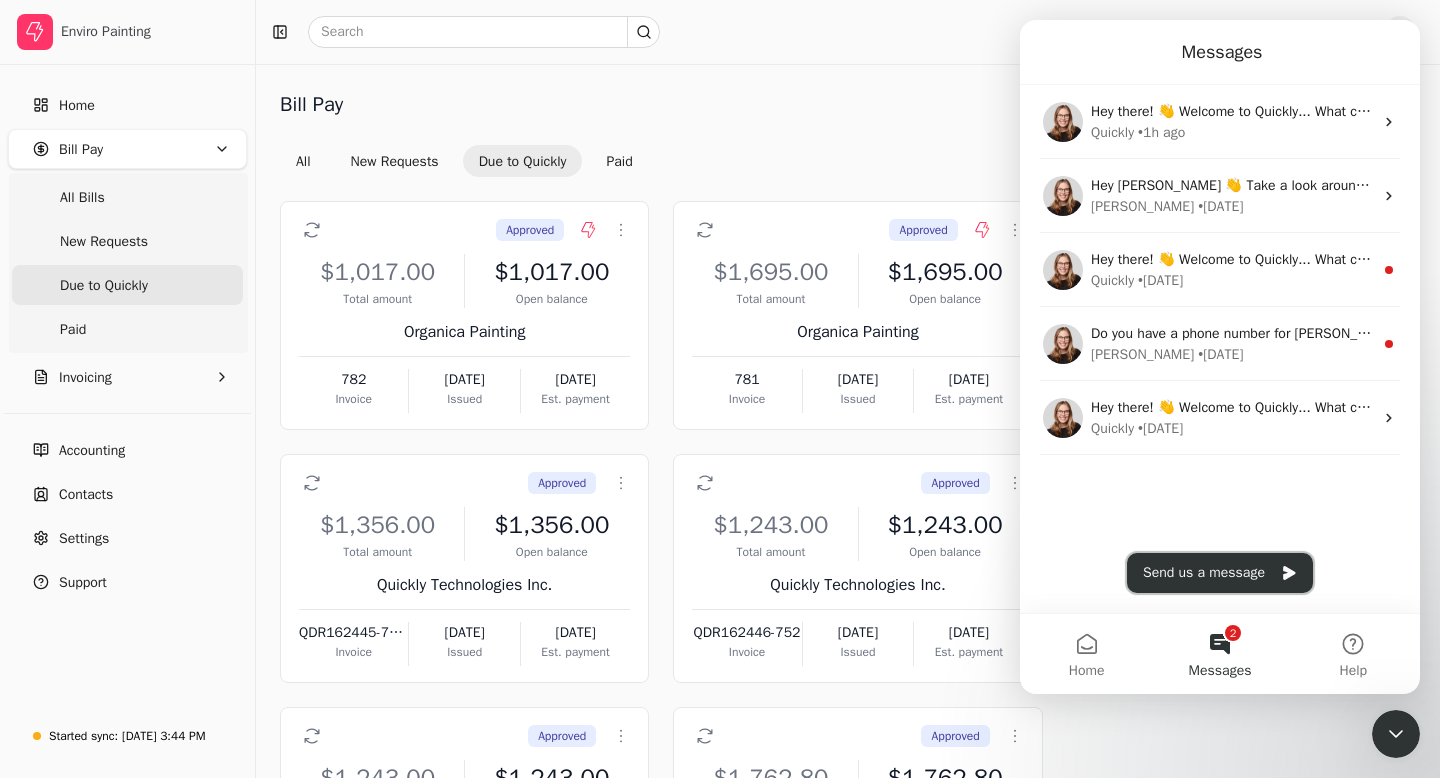 click on "Send us a message" at bounding box center [1220, 573] 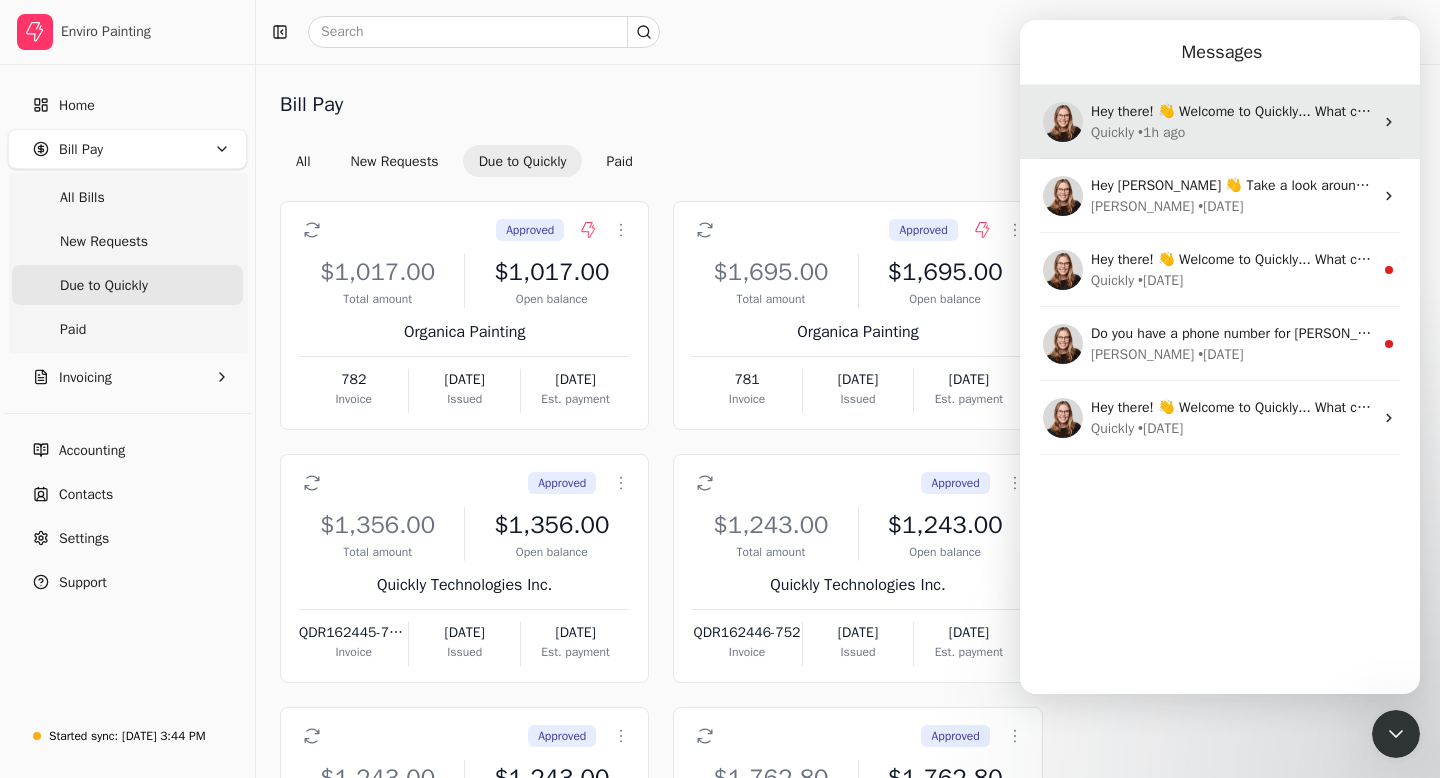 click on "Quickly •  1h ago" at bounding box center (1232, 132) 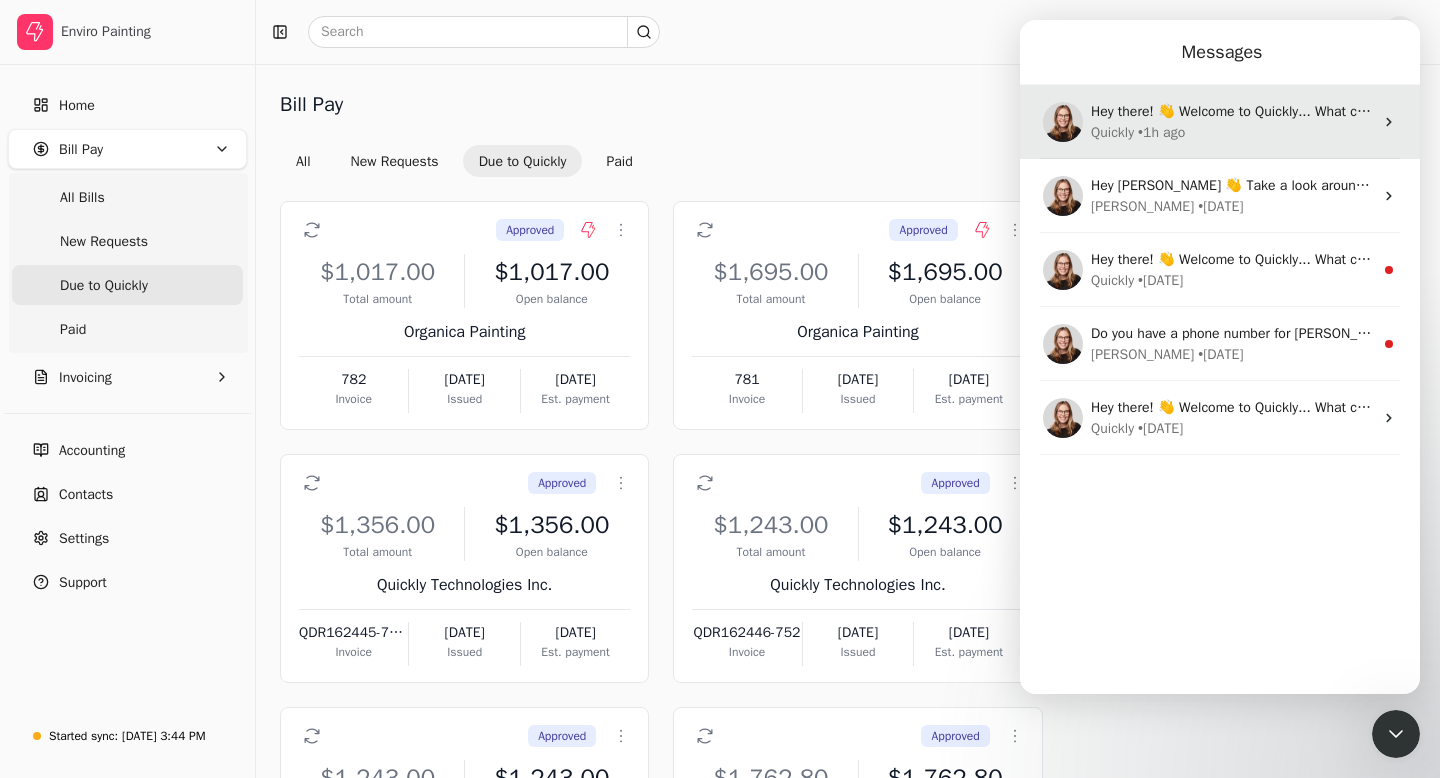 click on "Quickly •  1h ago" at bounding box center [1232, 132] 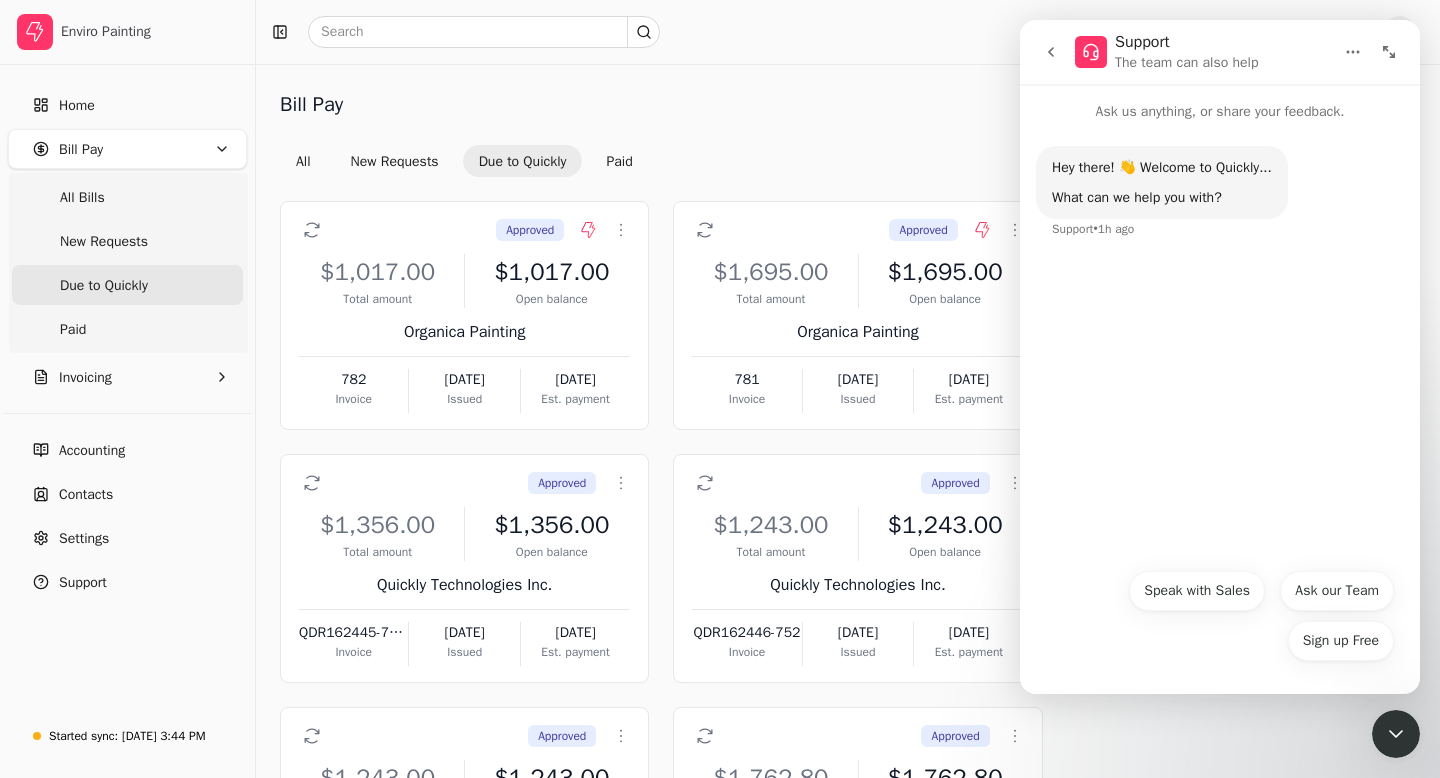 click 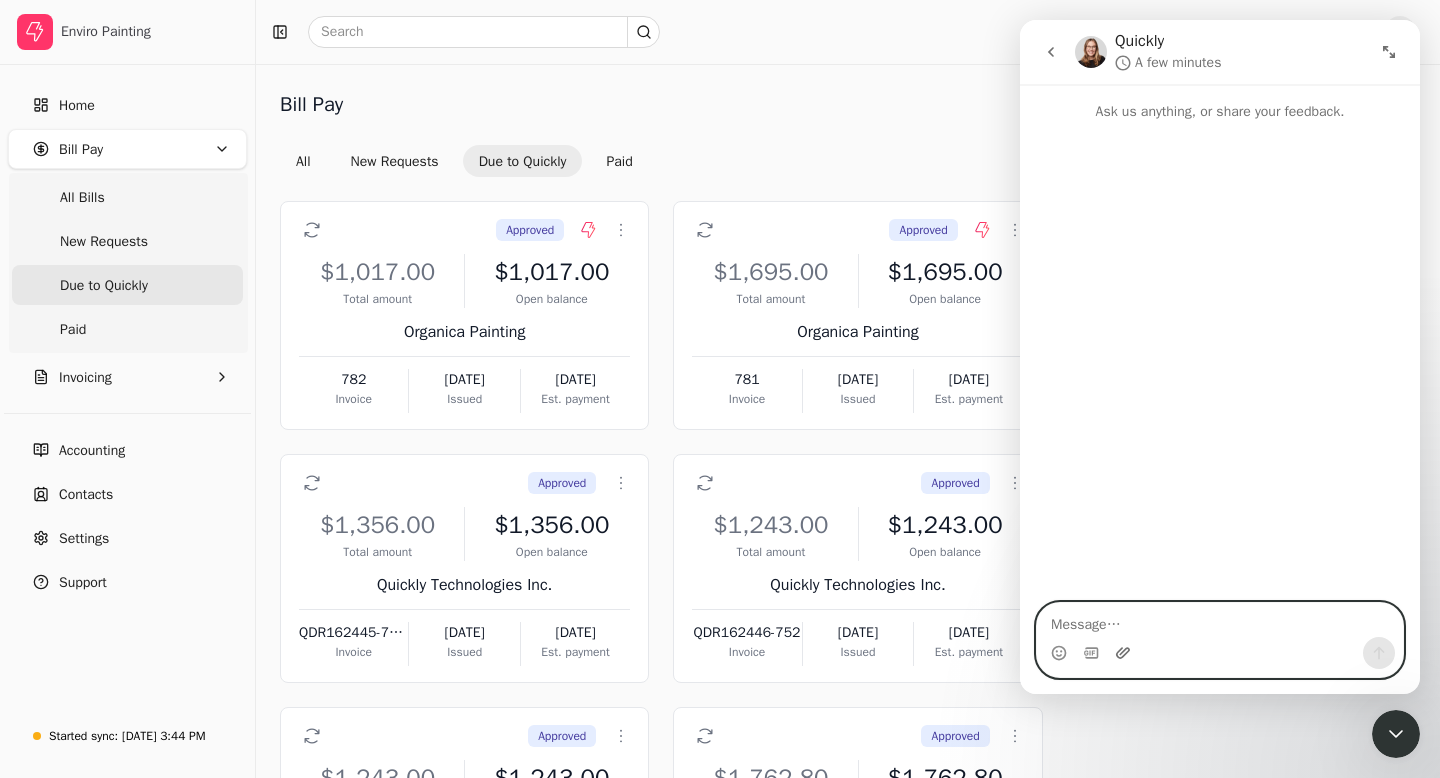 click 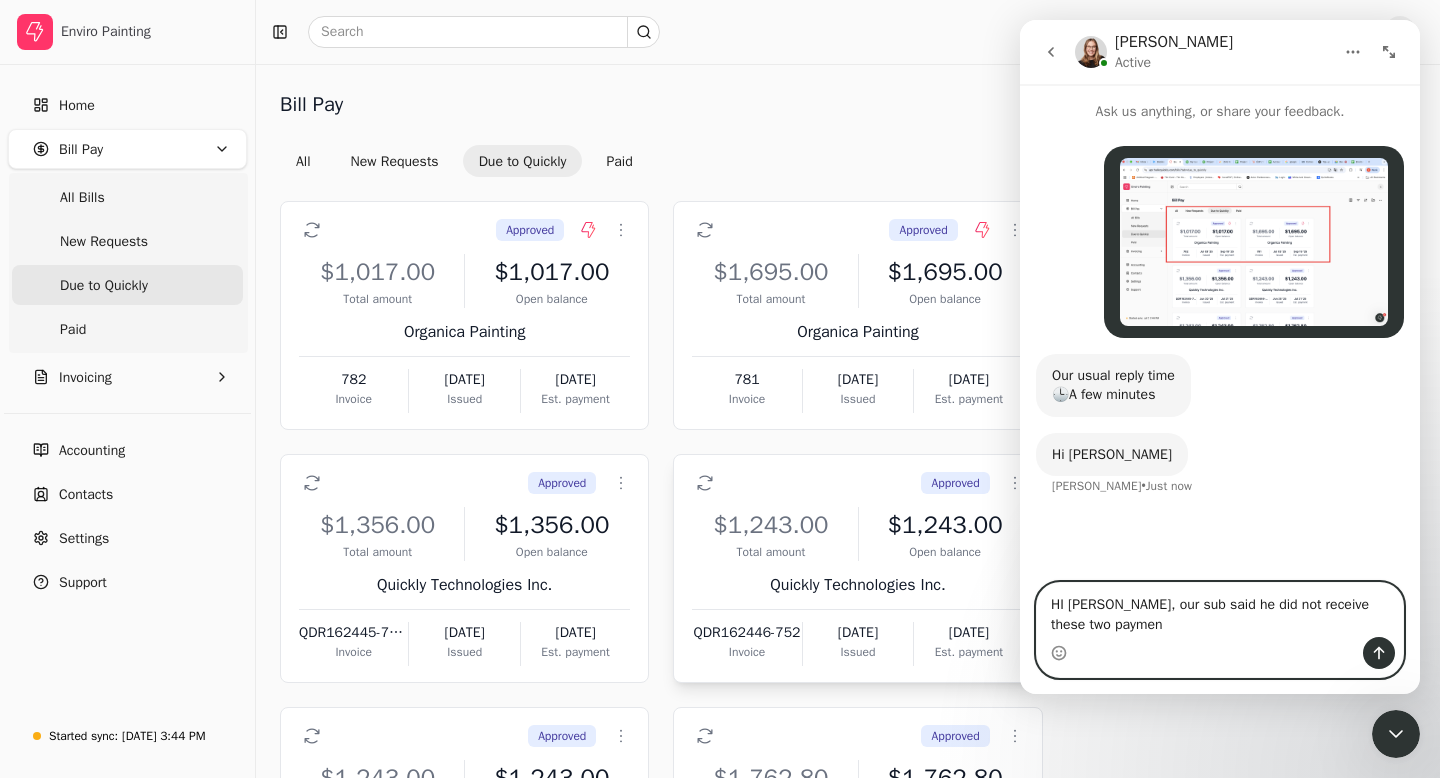 type on "HI [PERSON_NAME], our sub said he did not receive these two payment" 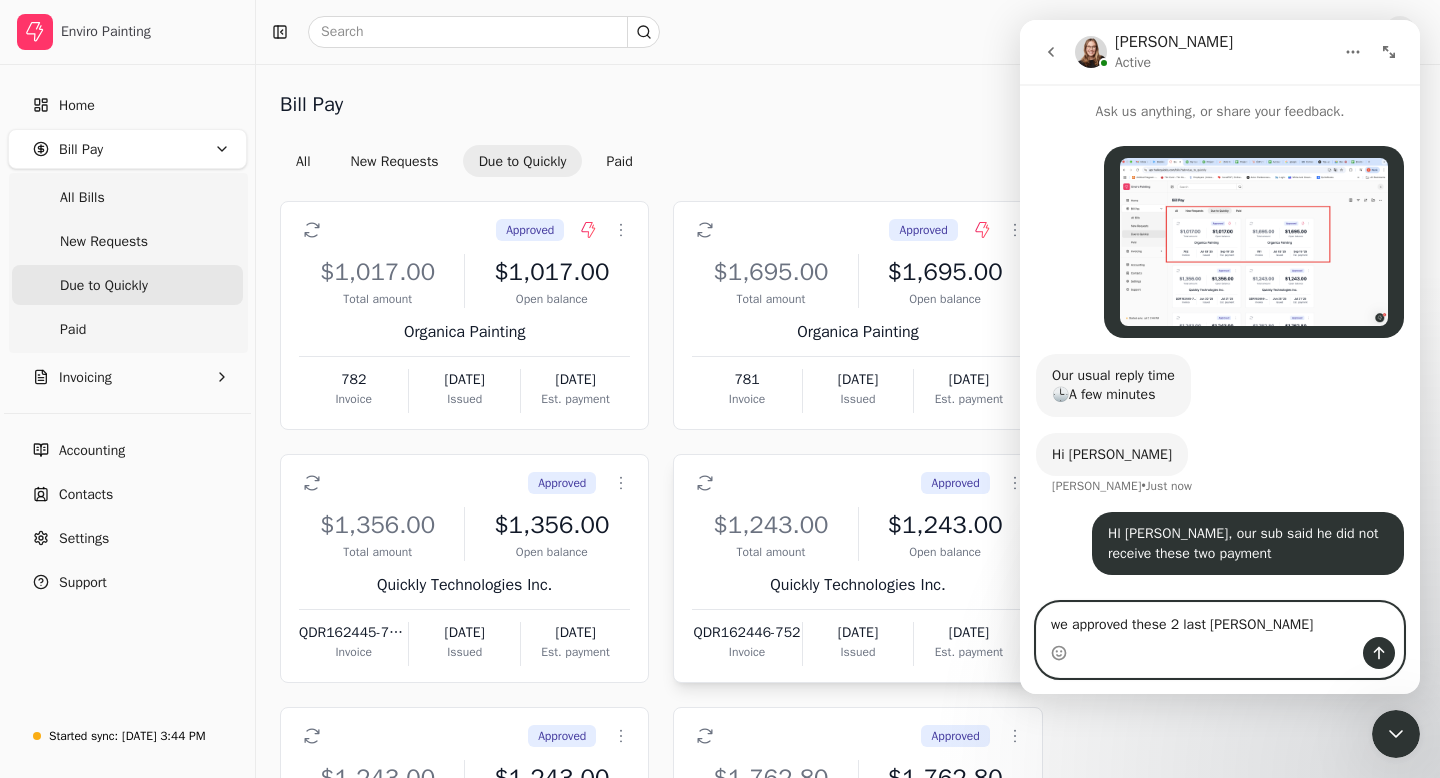 type on "we approved these 2 [DATE]" 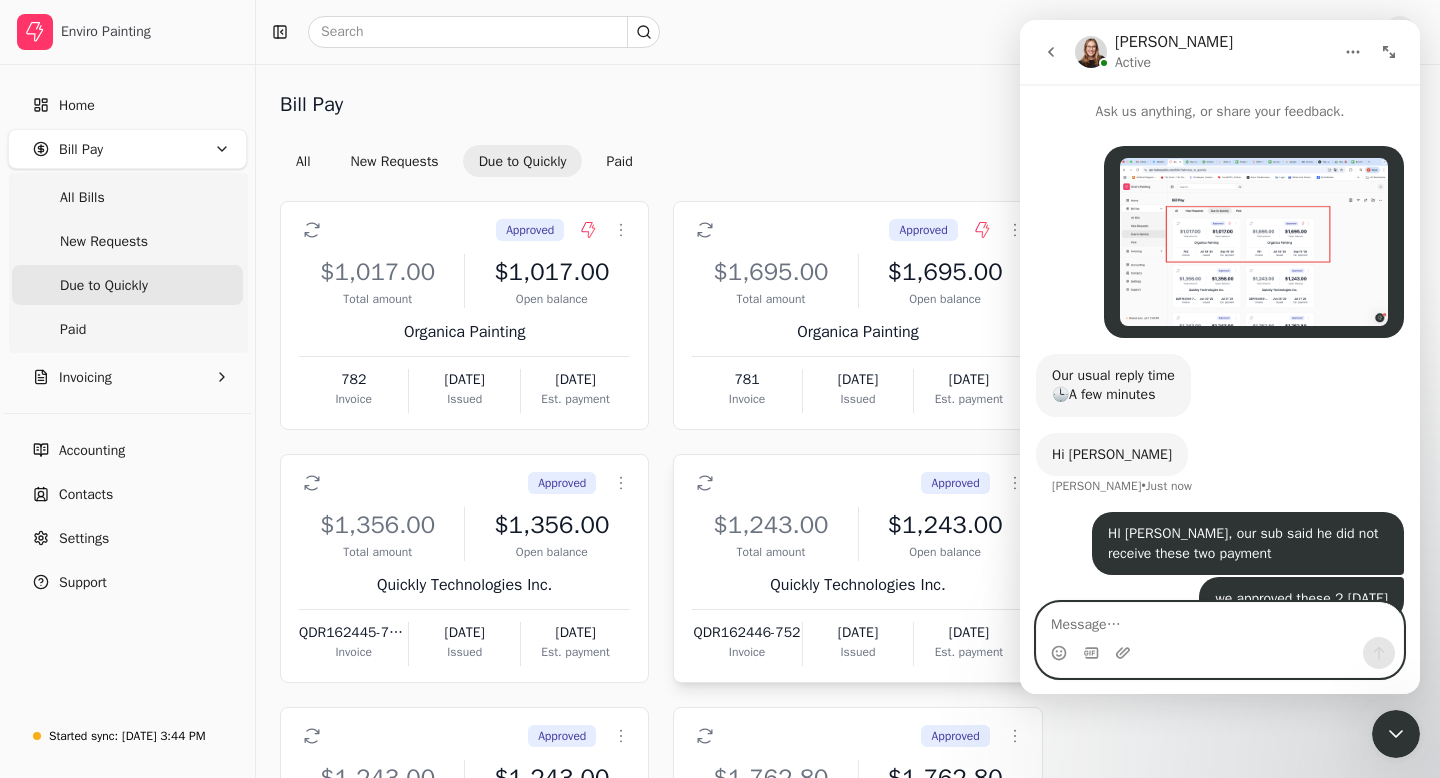 scroll, scrollTop: 40, scrollLeft: 0, axis: vertical 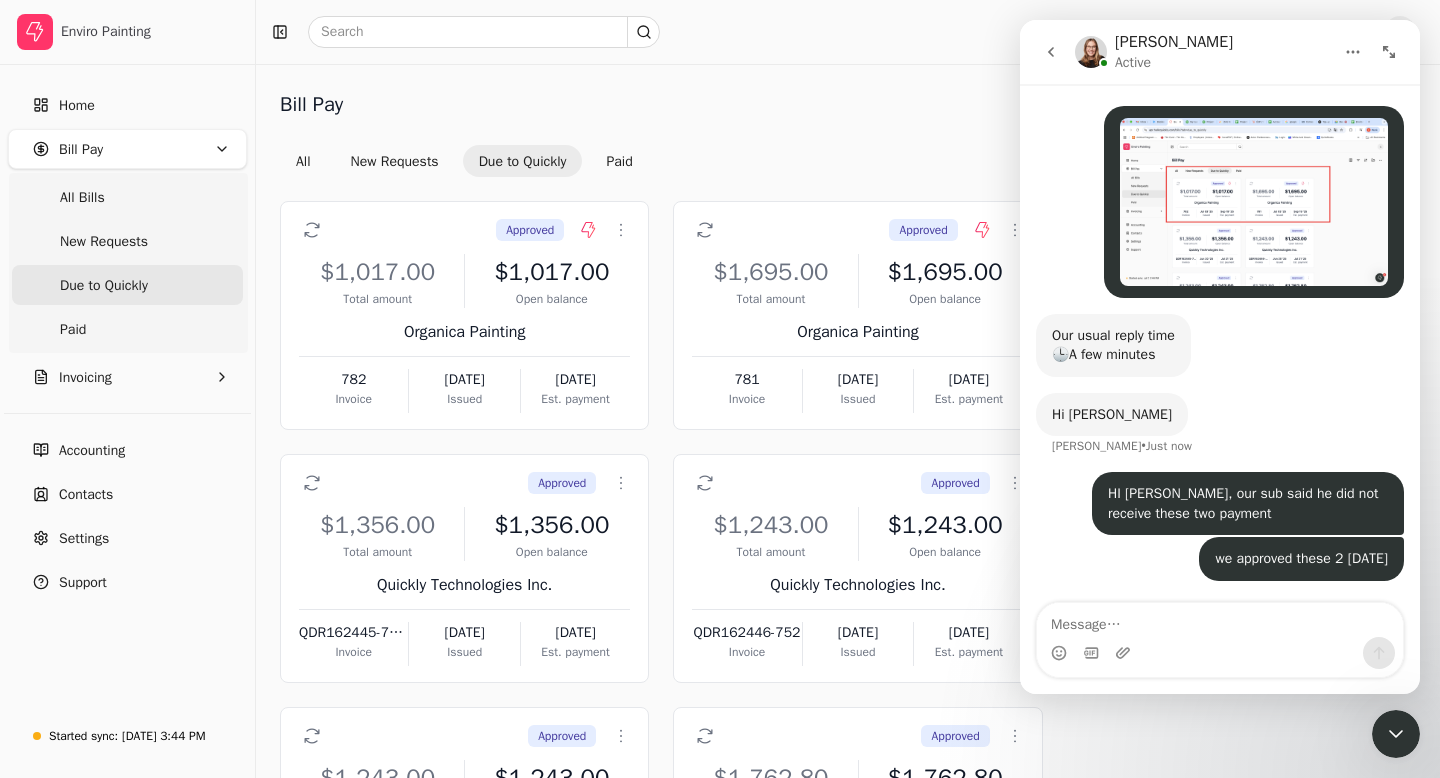 click at bounding box center [1254, 202] 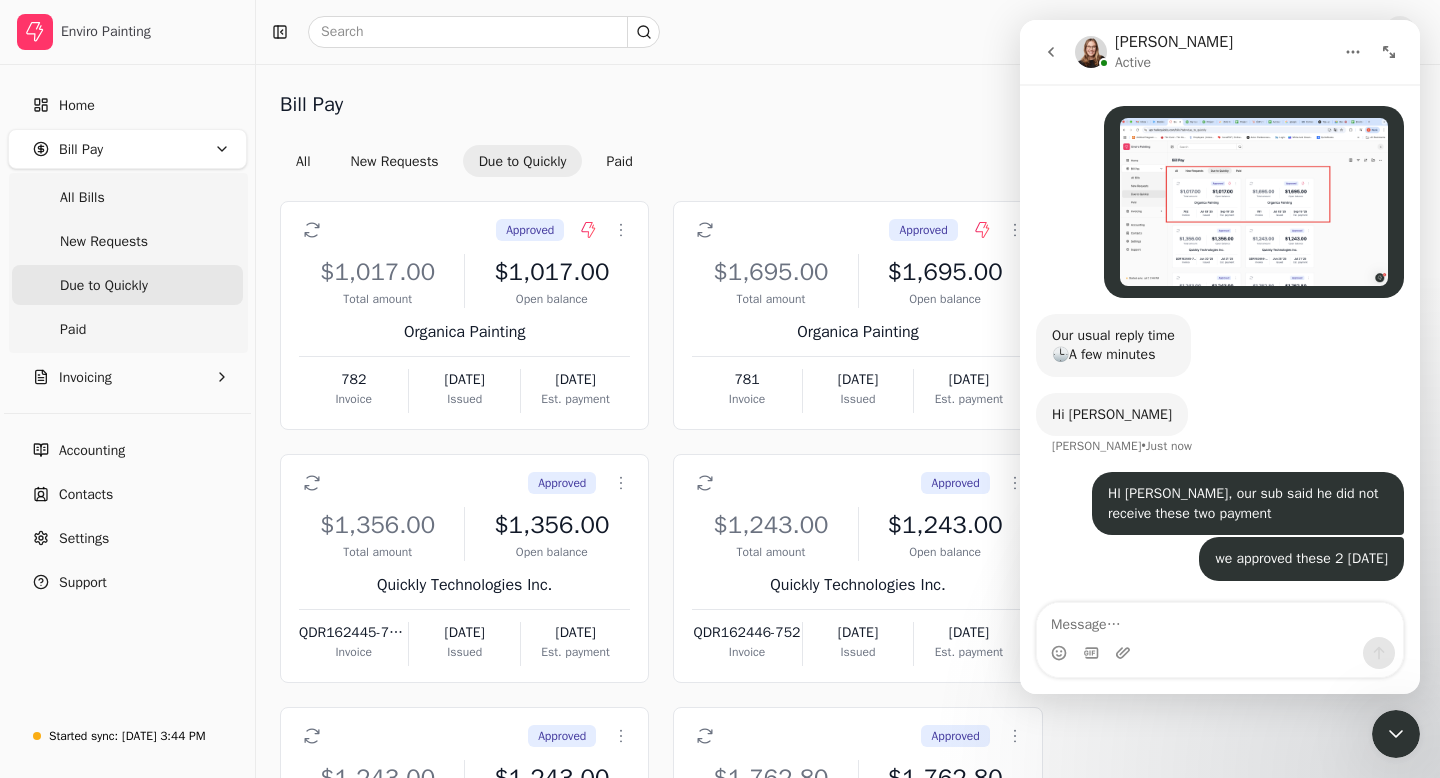scroll, scrollTop: 0, scrollLeft: 0, axis: both 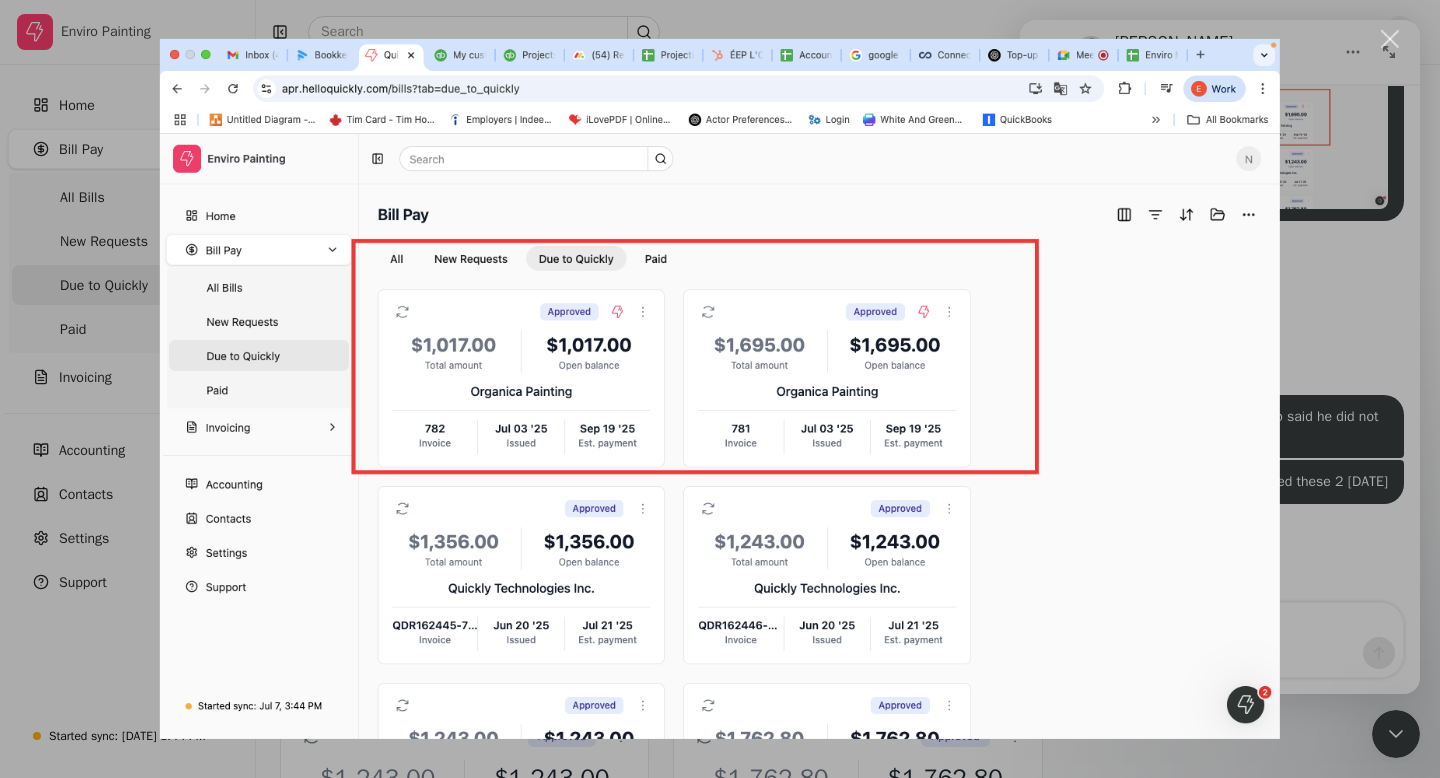 click at bounding box center [1390, 39] 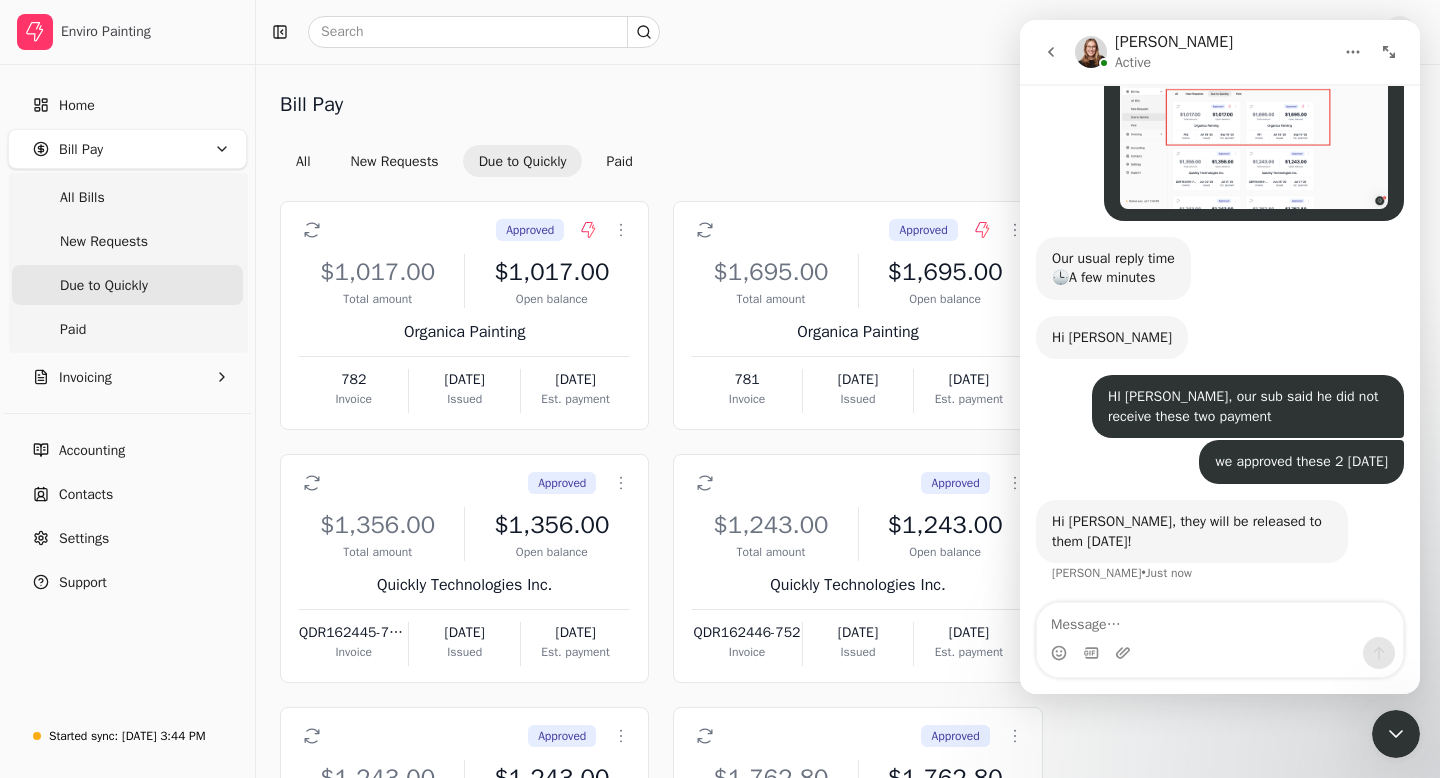 scroll, scrollTop: 119, scrollLeft: 0, axis: vertical 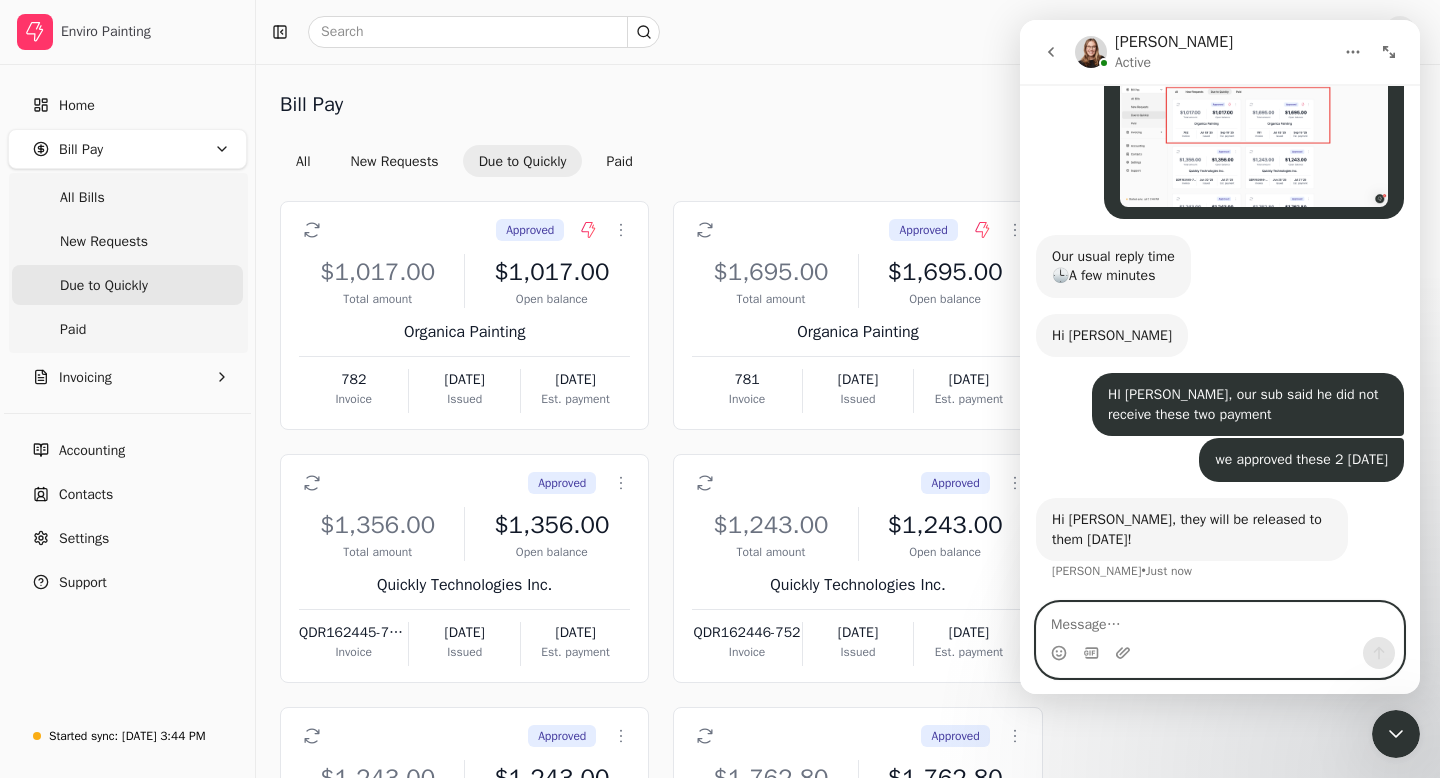 click at bounding box center [1220, 620] 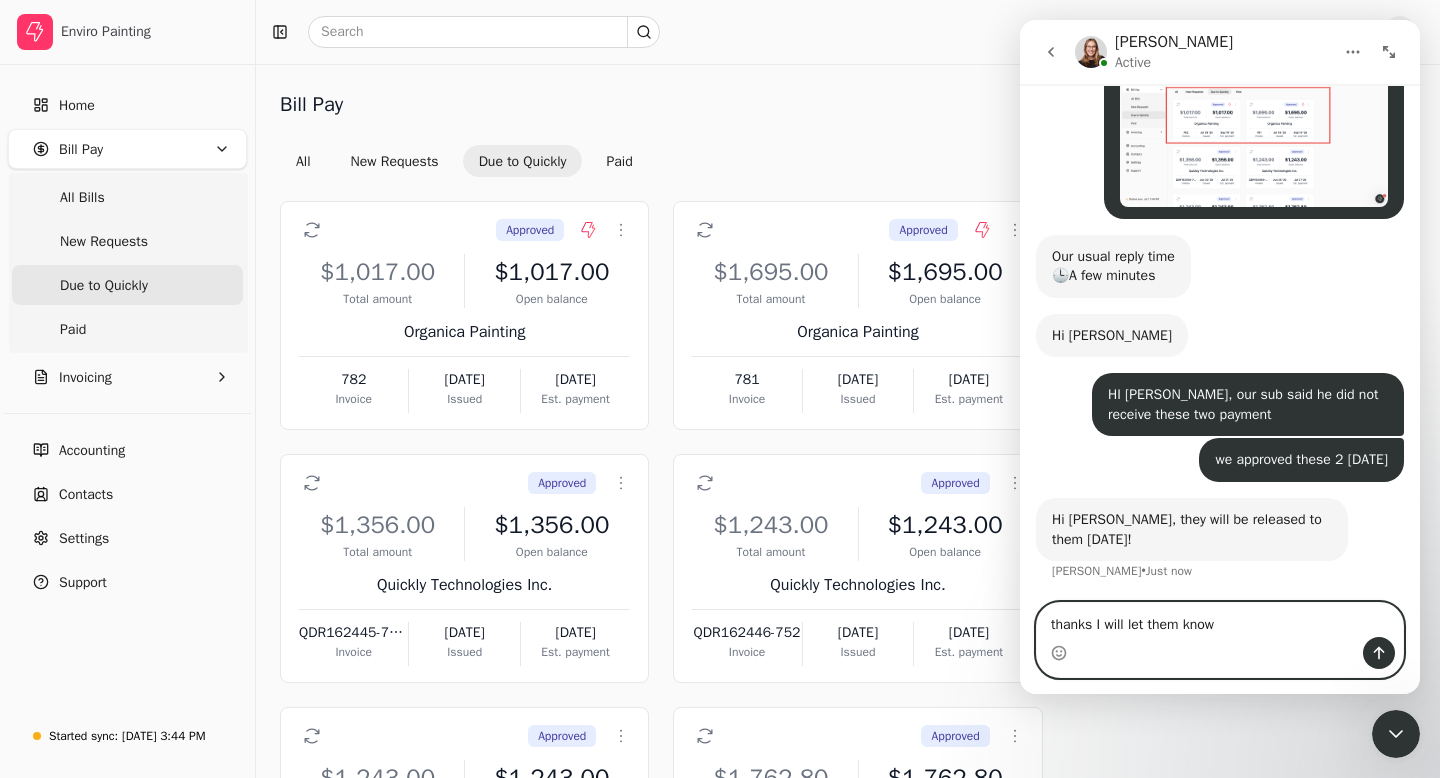 type on "thanks I will let them know" 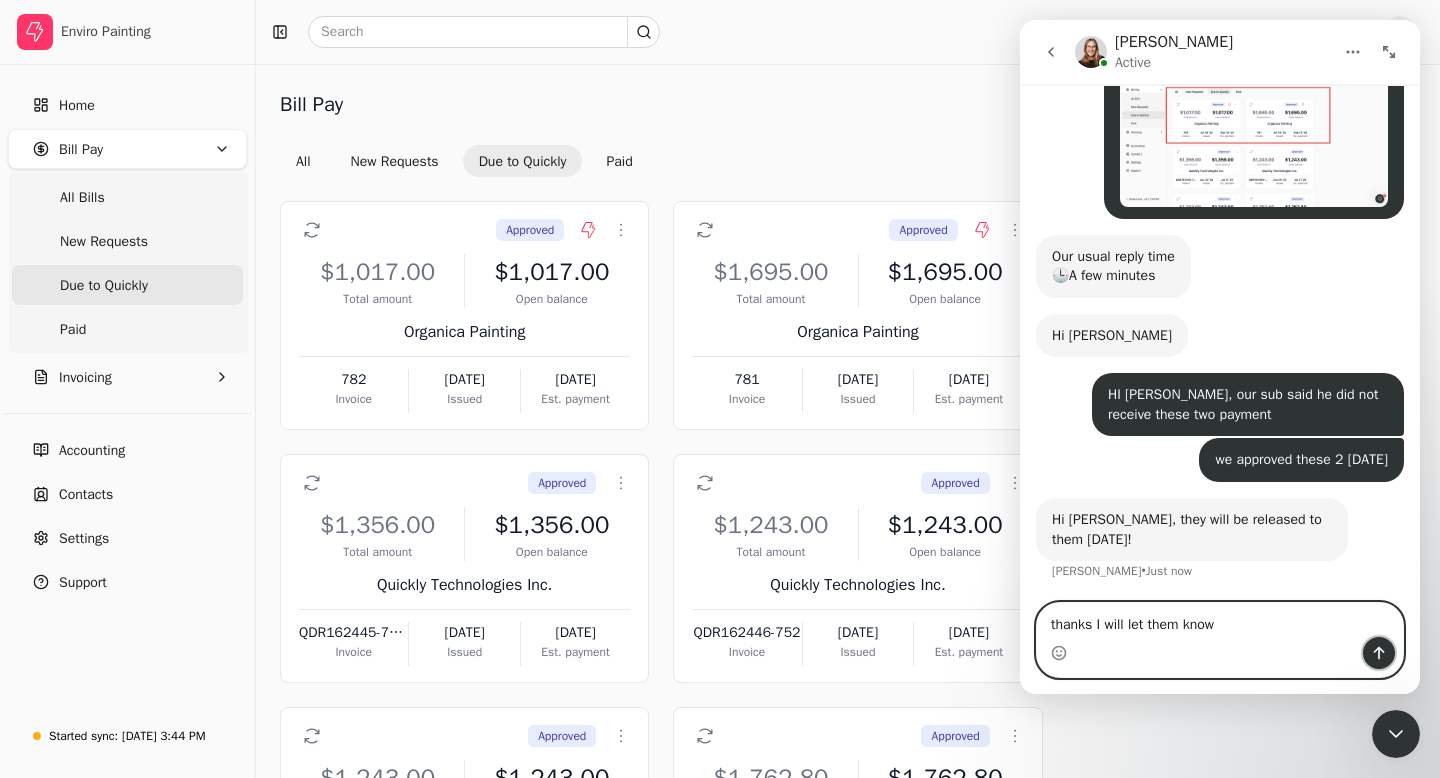 click 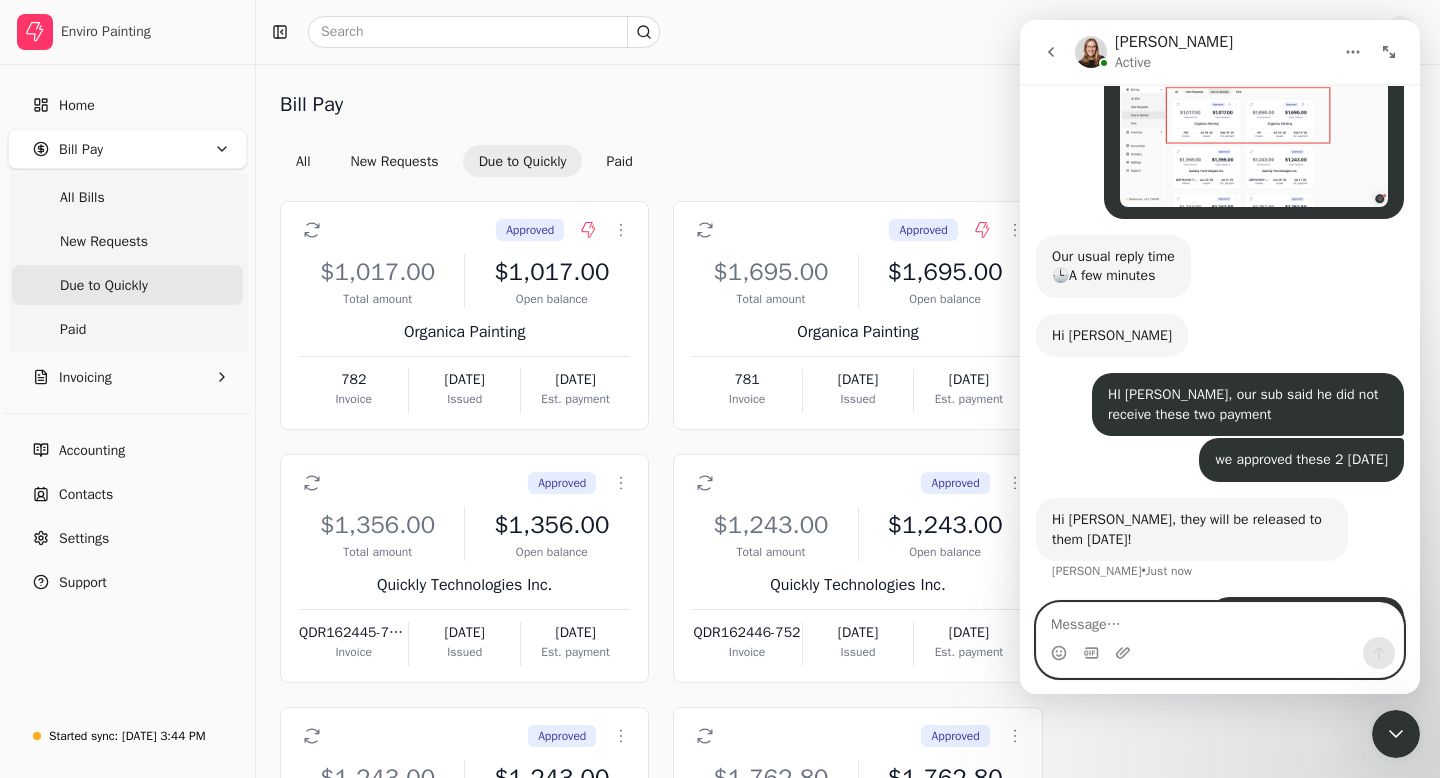 scroll, scrollTop: 179, scrollLeft: 0, axis: vertical 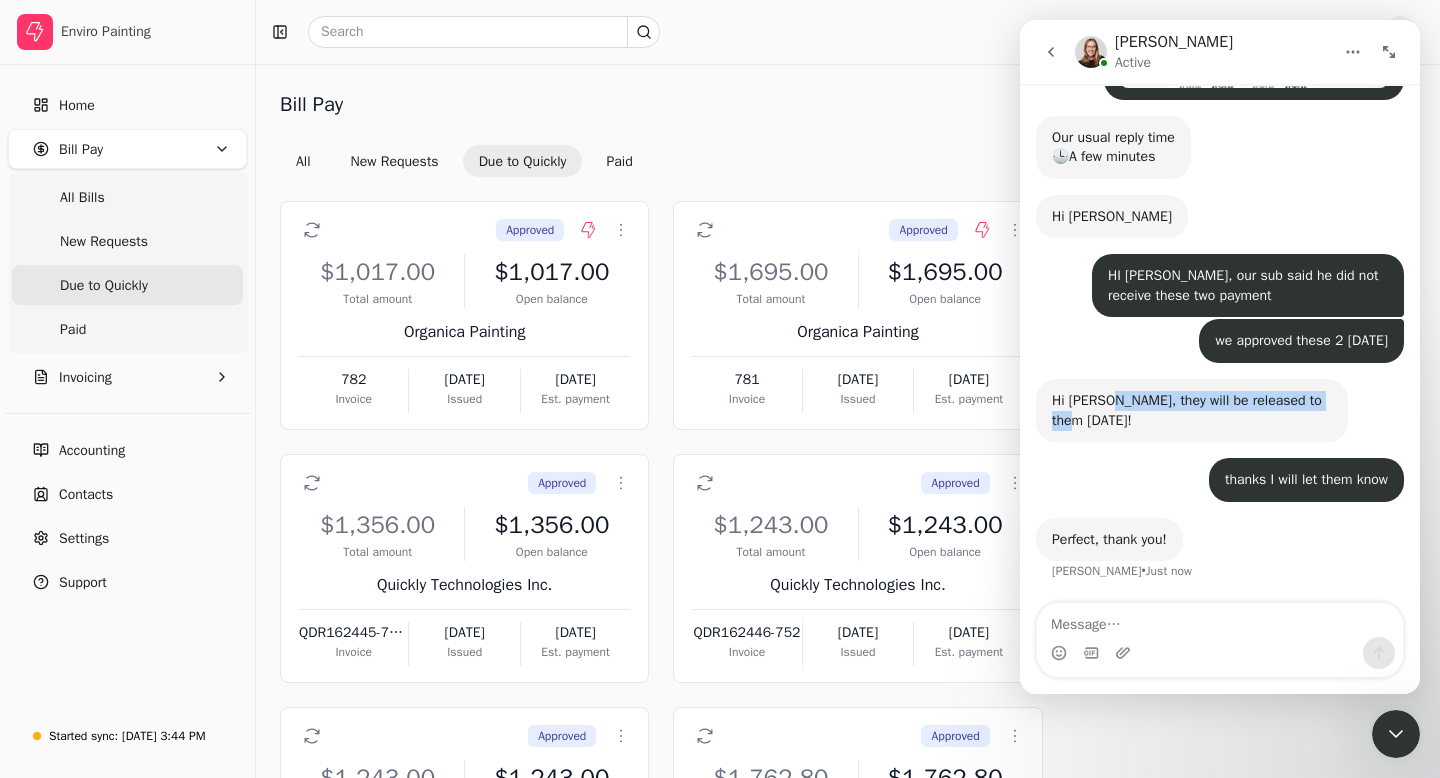 drag, startPoint x: 1114, startPoint y: 398, endPoint x: 1129, endPoint y: 424, distance: 30.016663 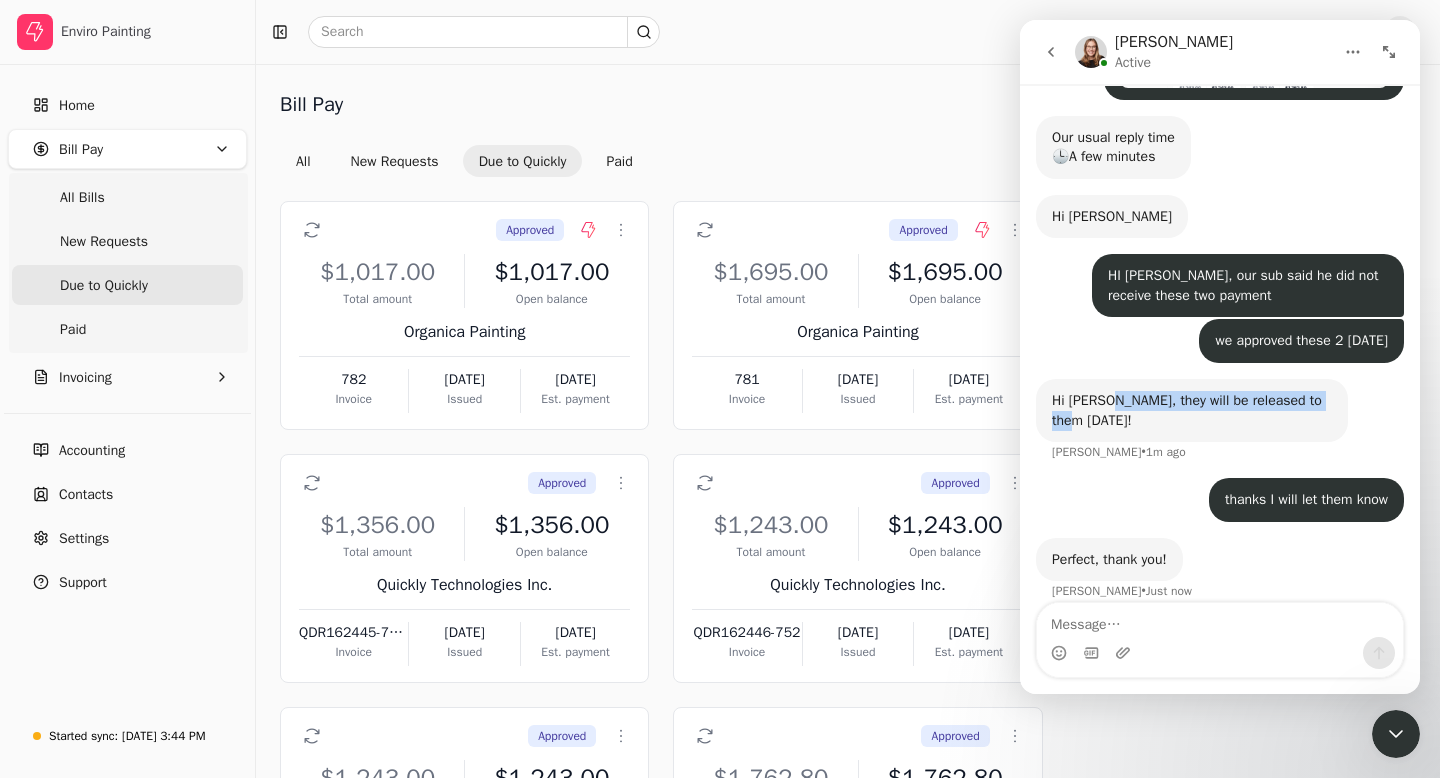 copy on "they will be released to them [DATE]!" 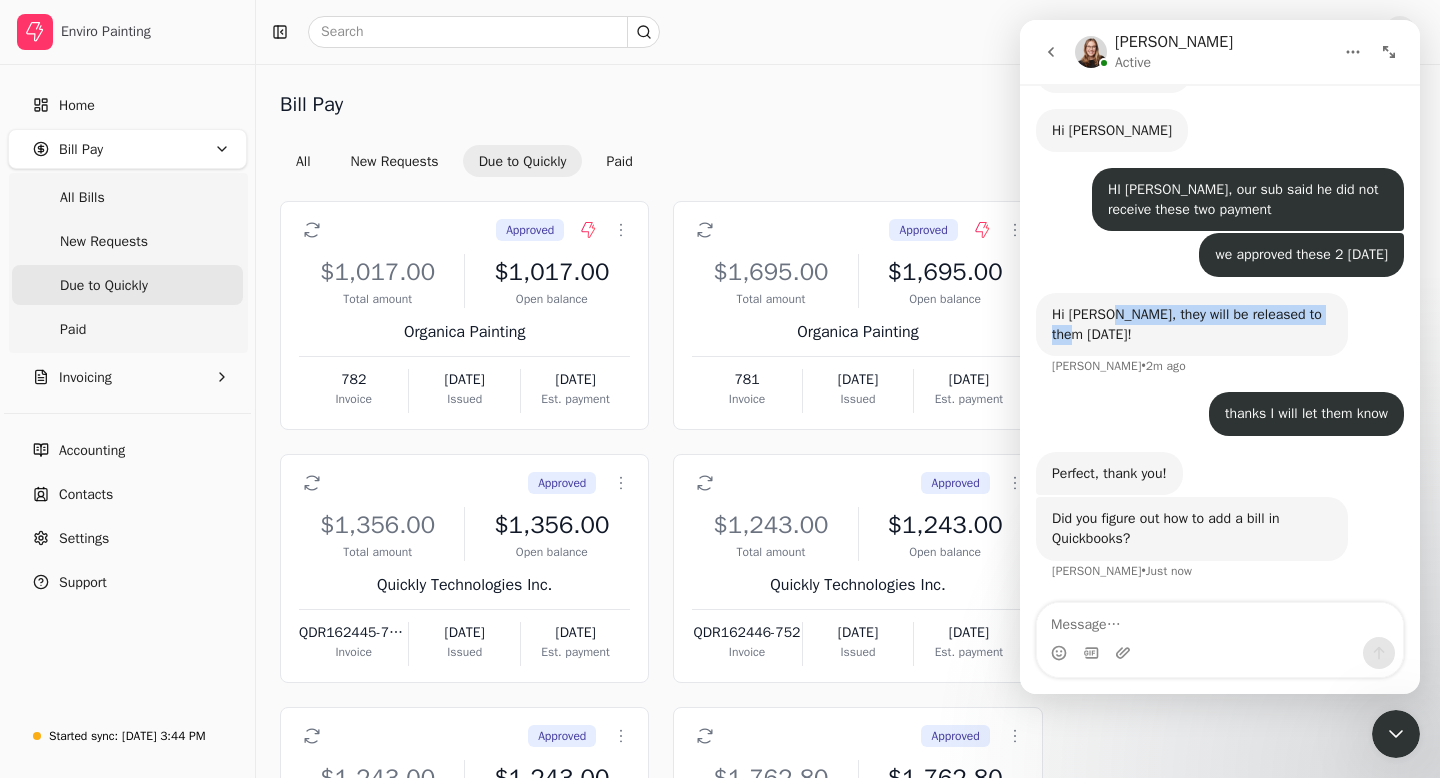 scroll, scrollTop: 324, scrollLeft: 0, axis: vertical 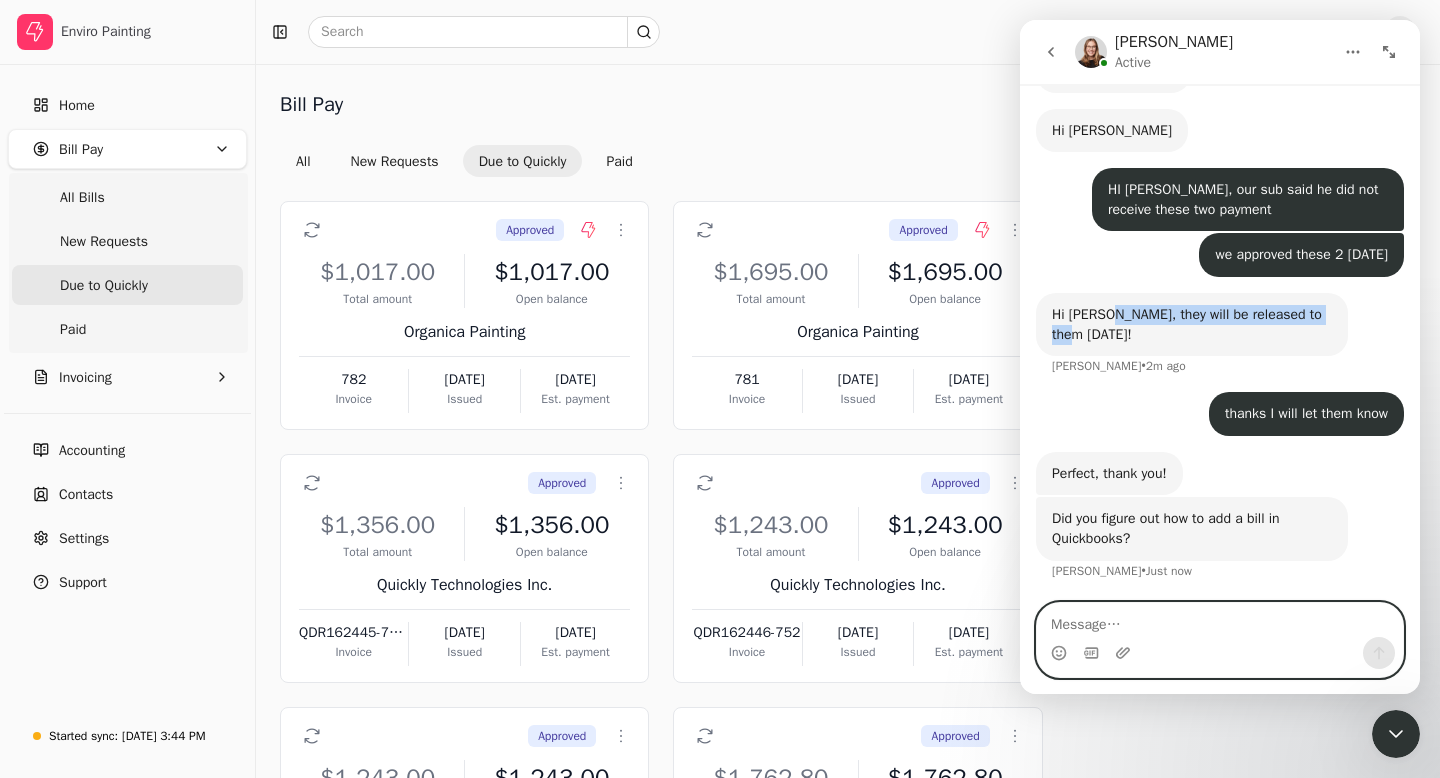 click at bounding box center [1220, 620] 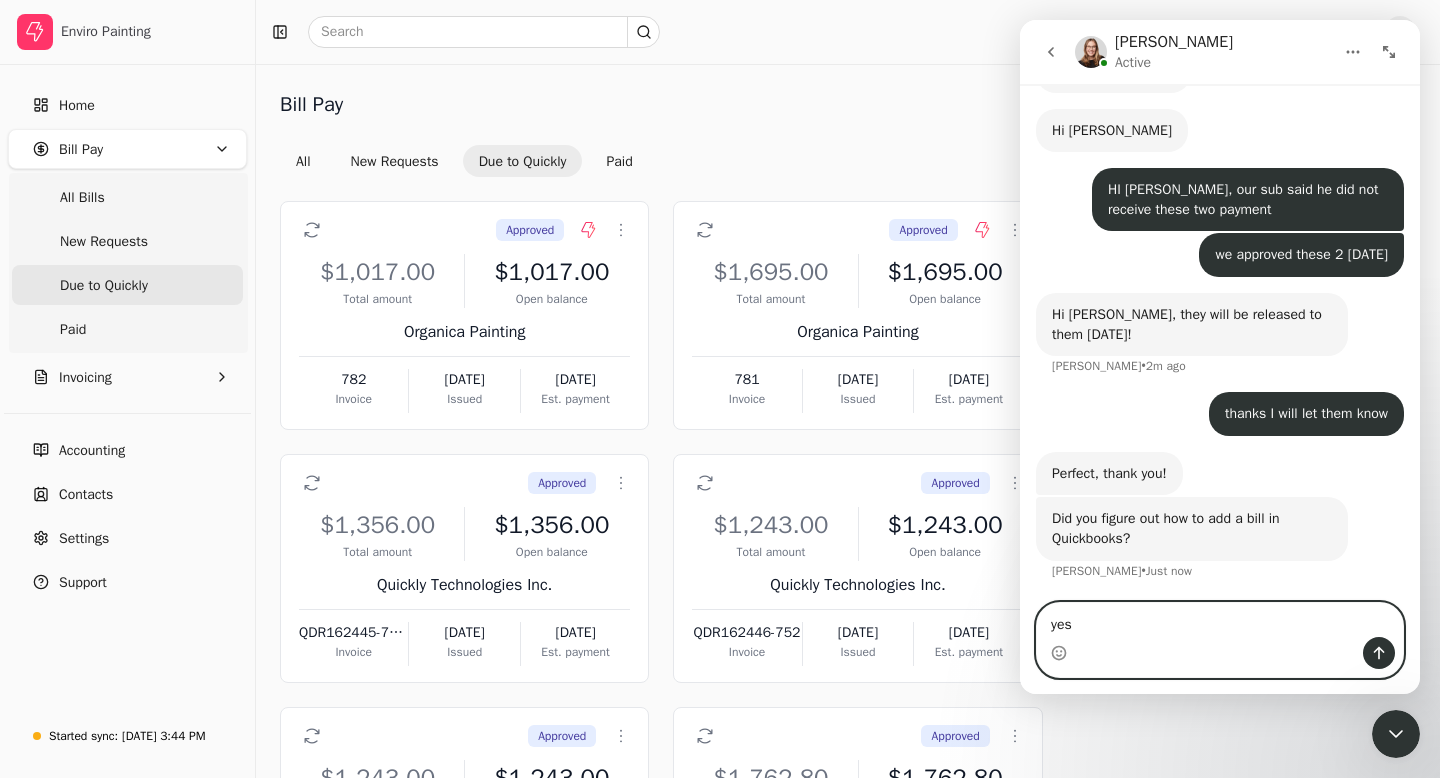 type on "yes!" 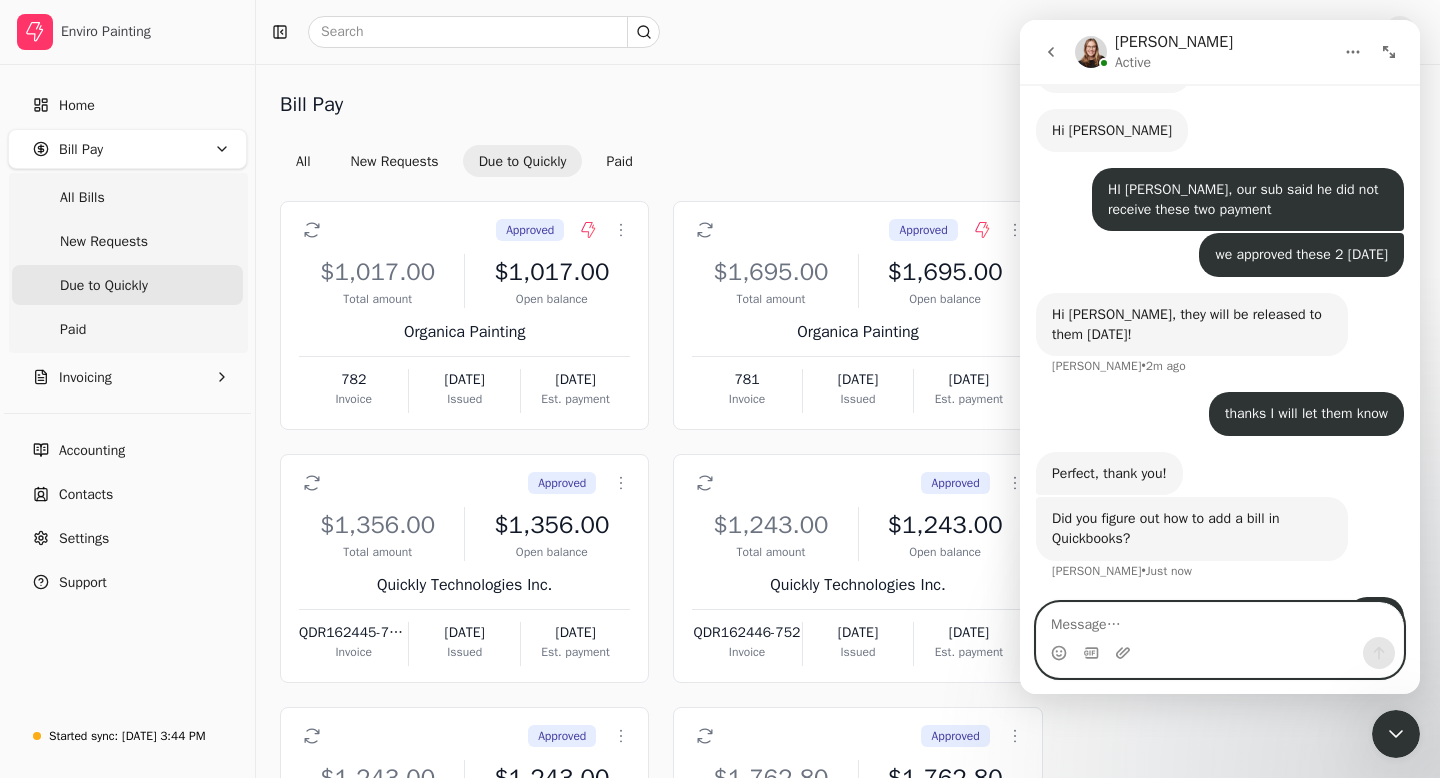 scroll, scrollTop: 383, scrollLeft: 0, axis: vertical 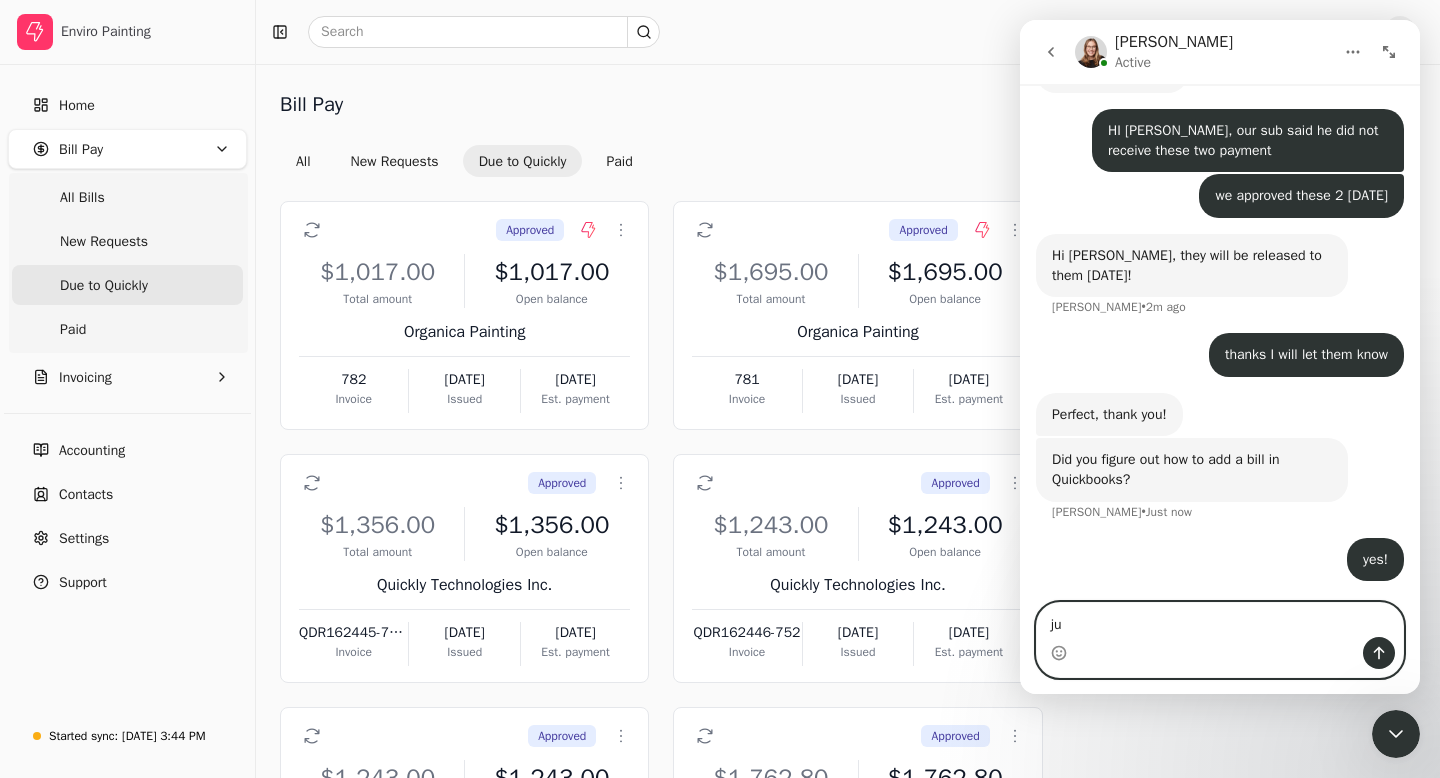 type on "j" 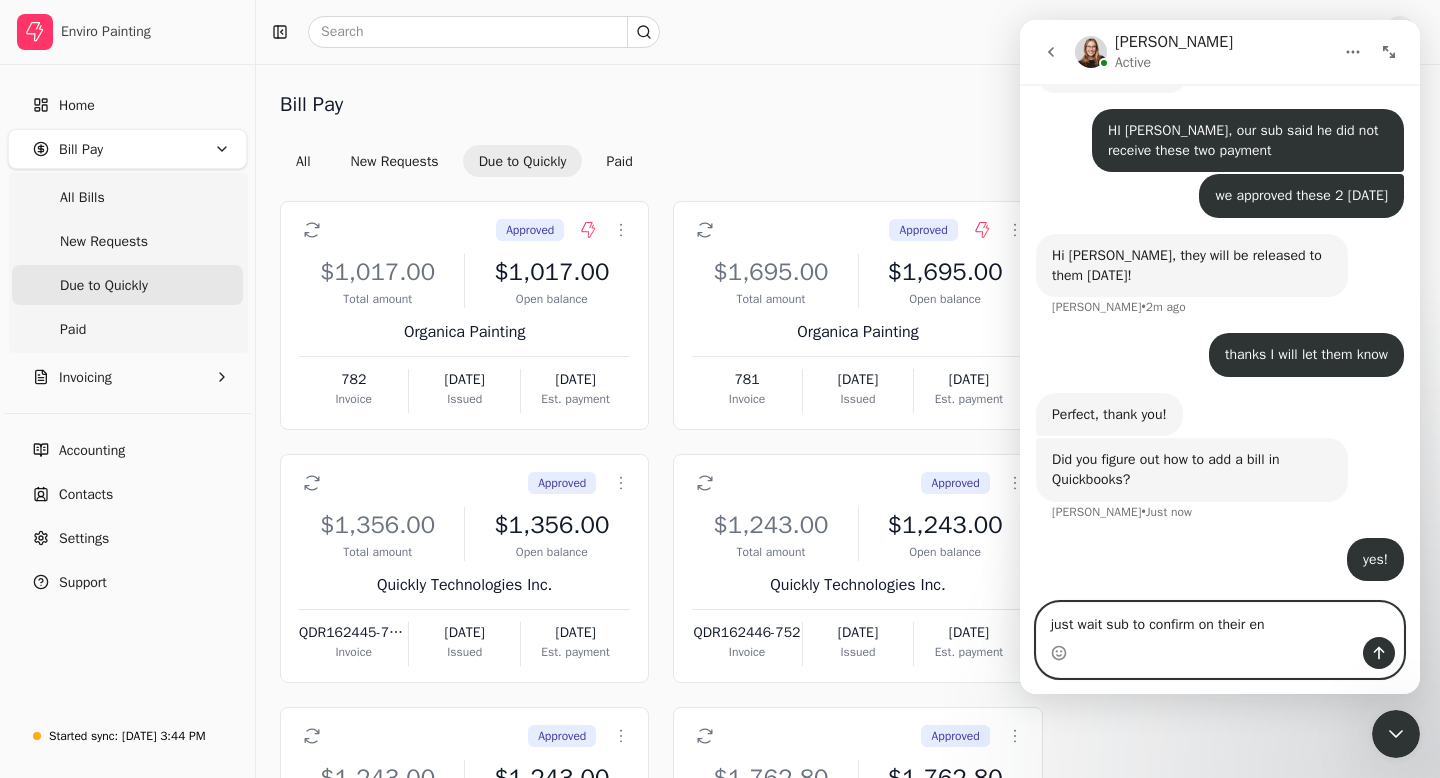 type on "just wait sub to confirm on their end" 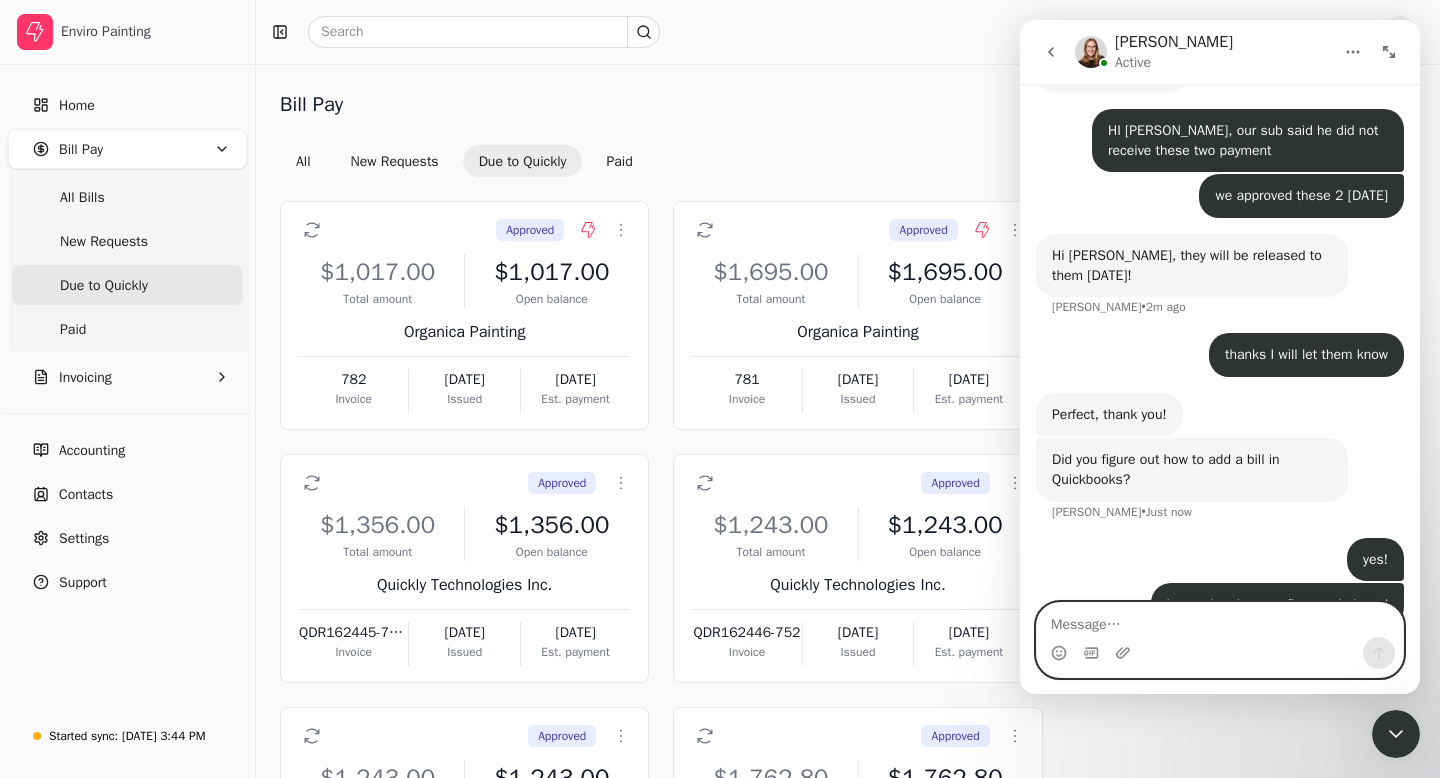 scroll, scrollTop: 429, scrollLeft: 0, axis: vertical 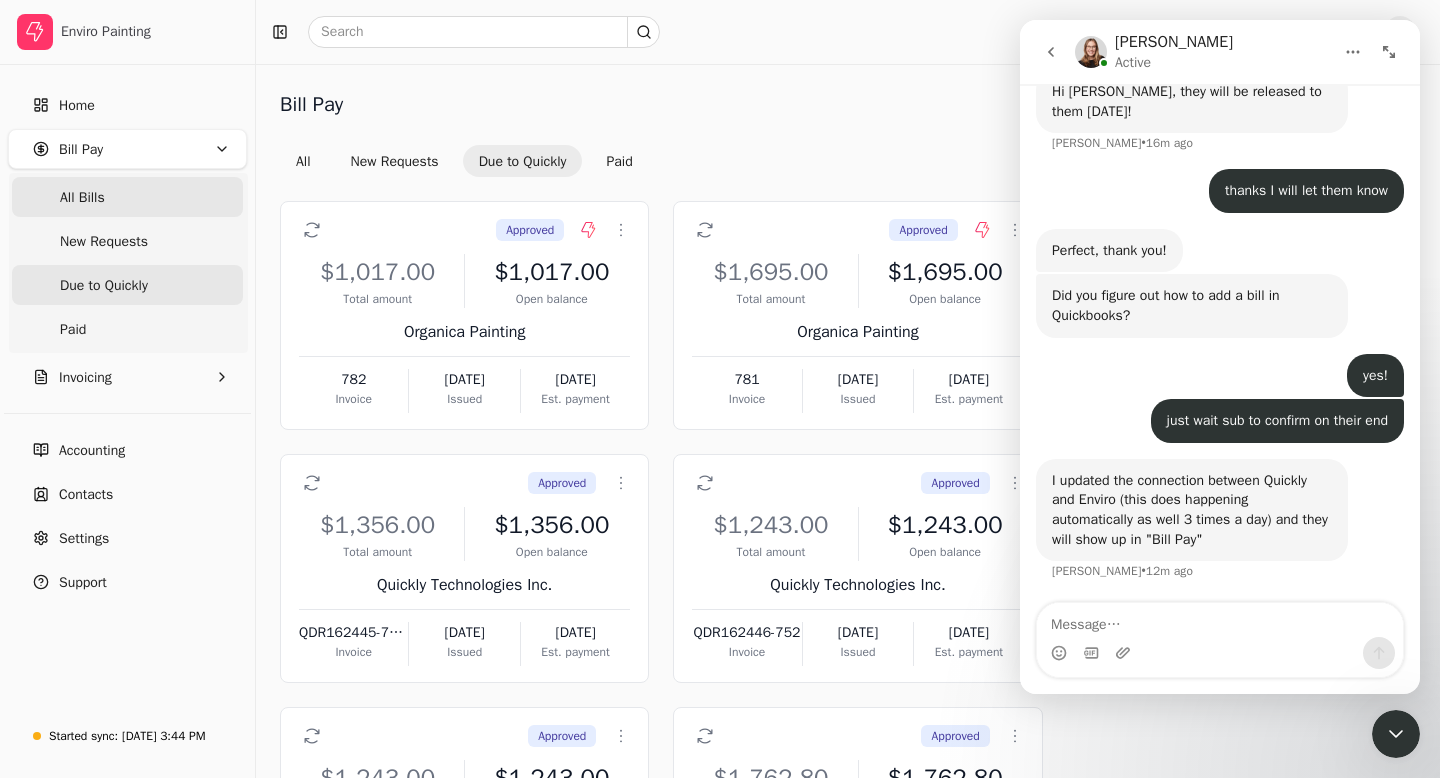 click on "All Bills" at bounding box center (82, 197) 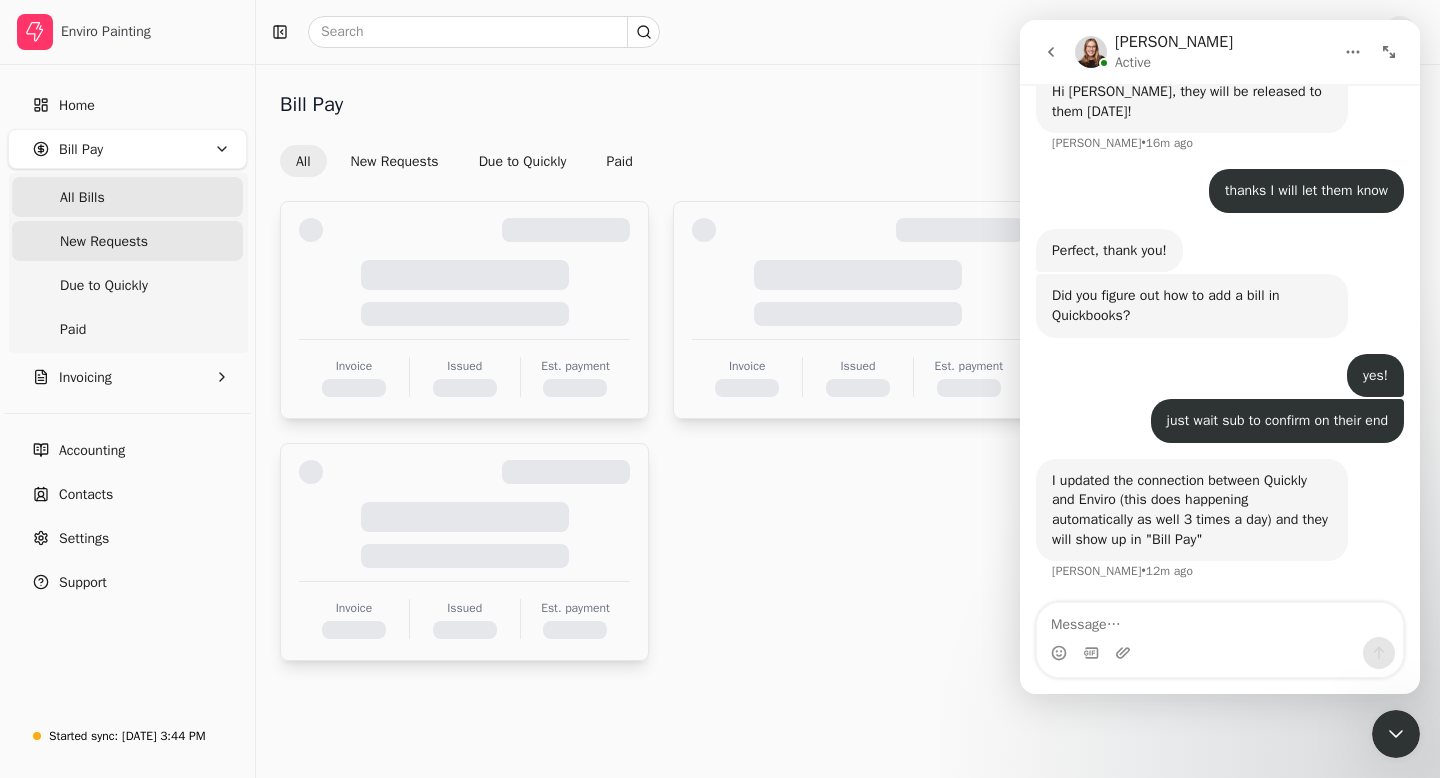 click on "New Requests" at bounding box center [104, 241] 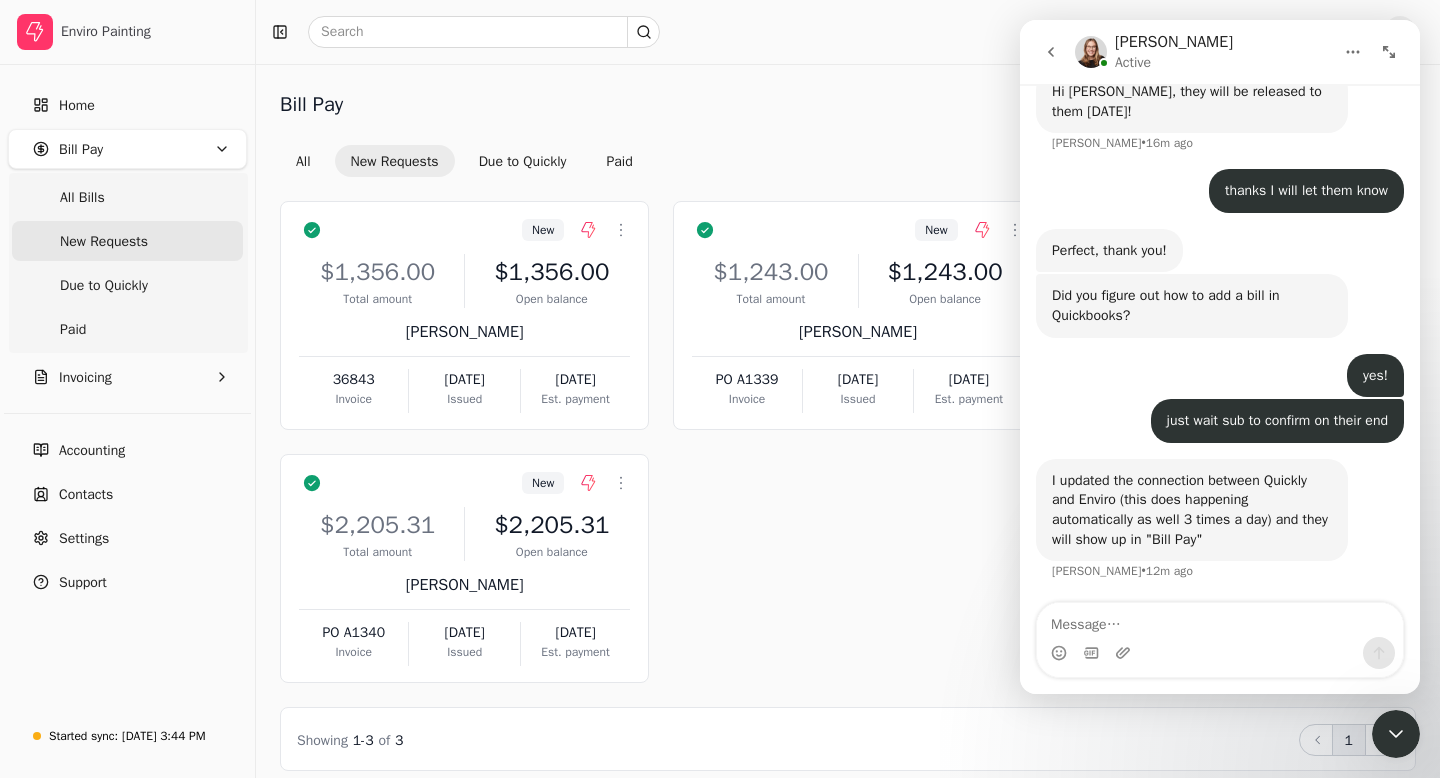 click on "New Requests" at bounding box center (104, 241) 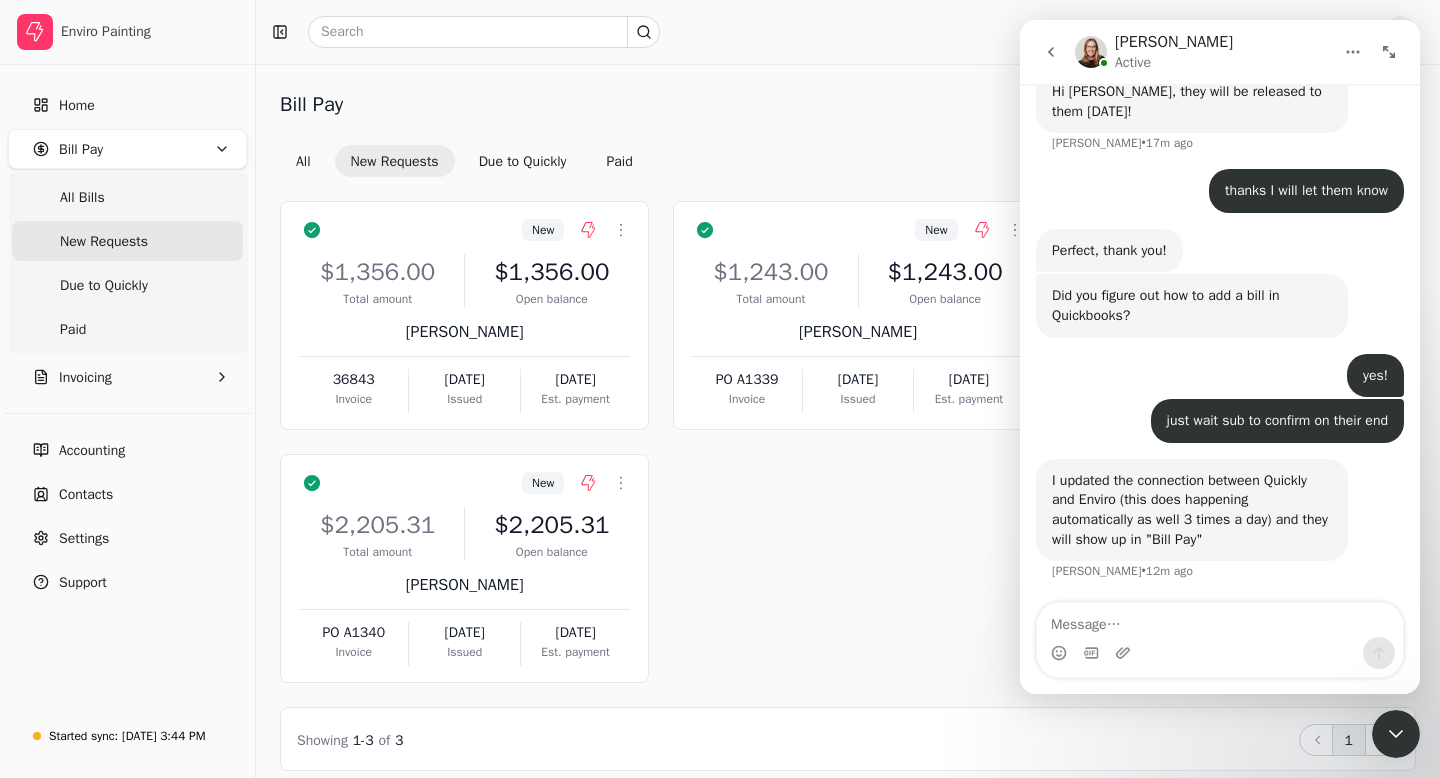 click at bounding box center (816, 32) 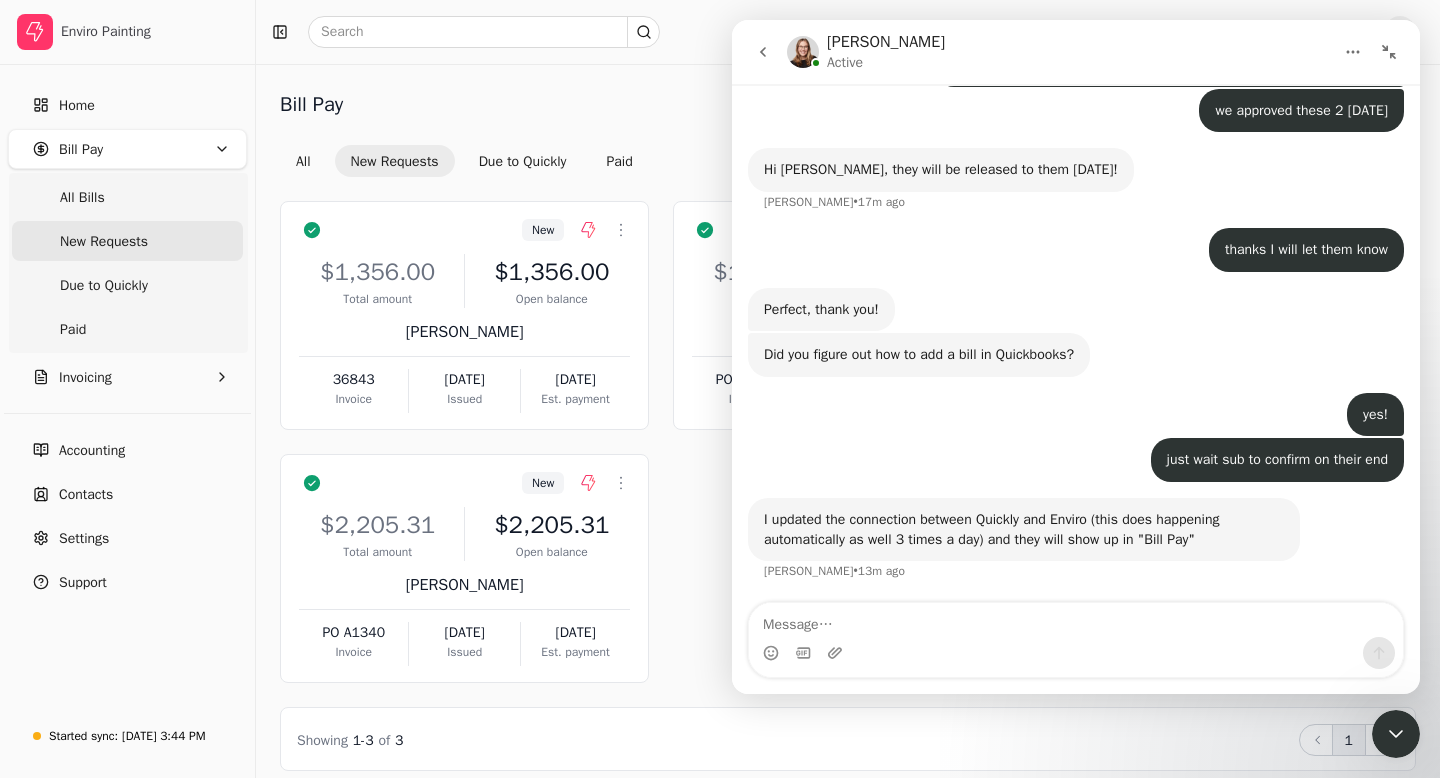 click 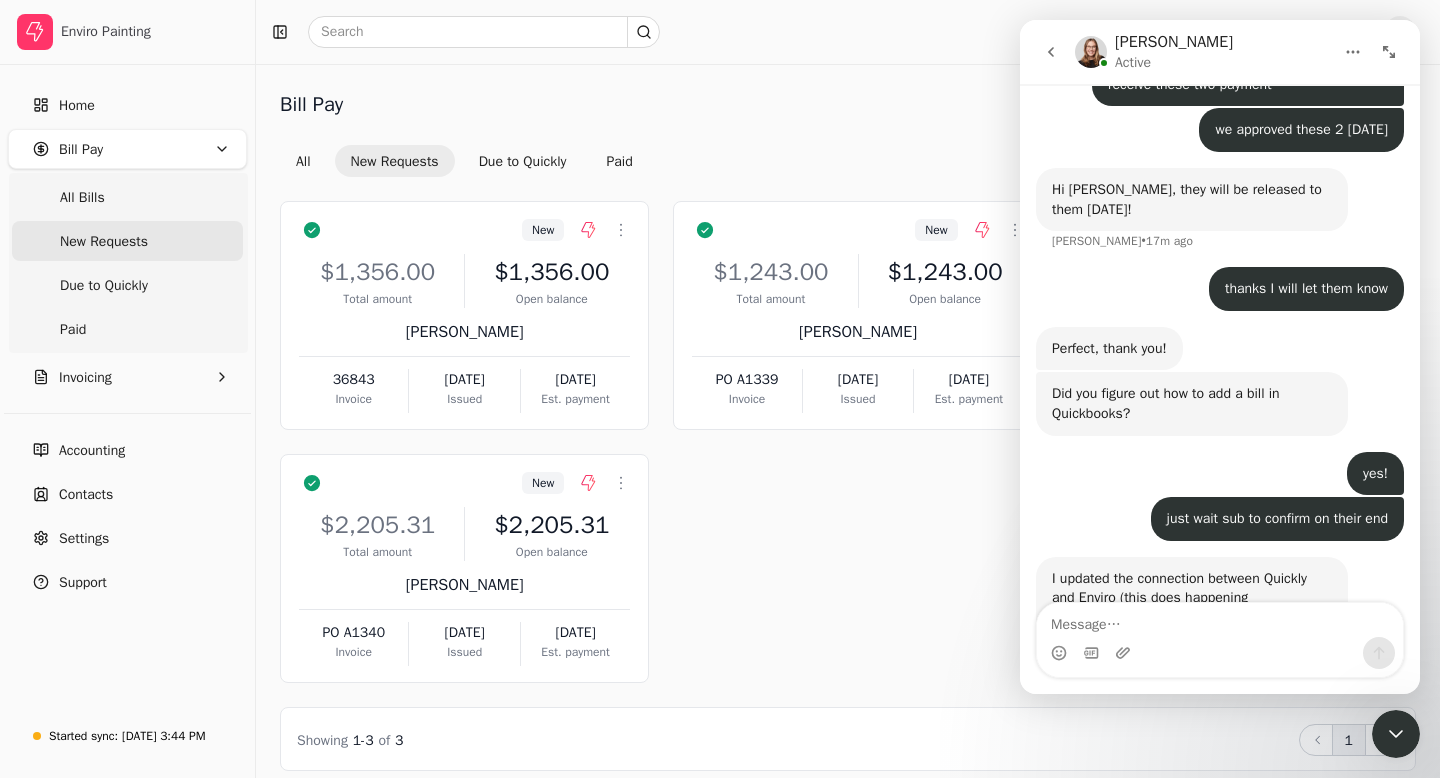 scroll, scrollTop: 547, scrollLeft: 0, axis: vertical 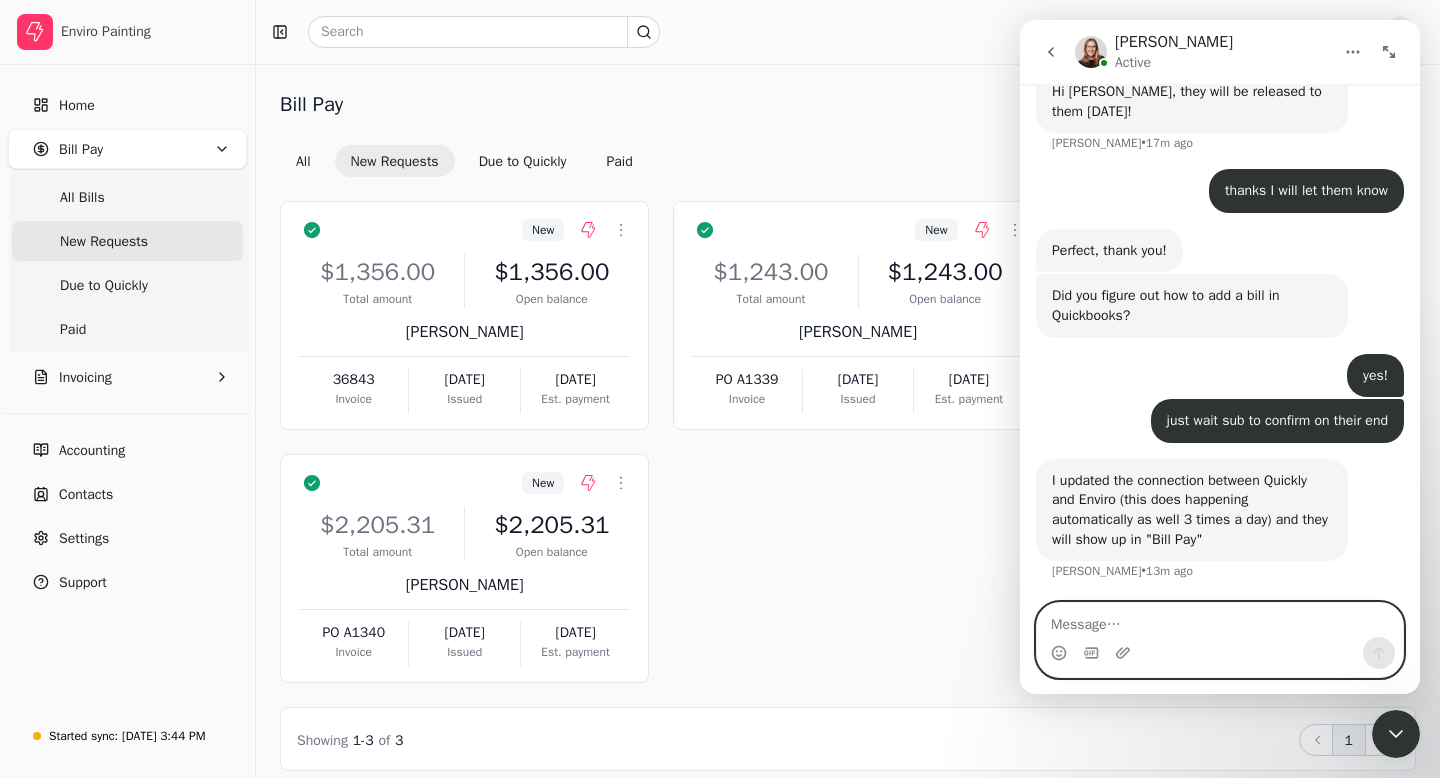 click at bounding box center (1220, 620) 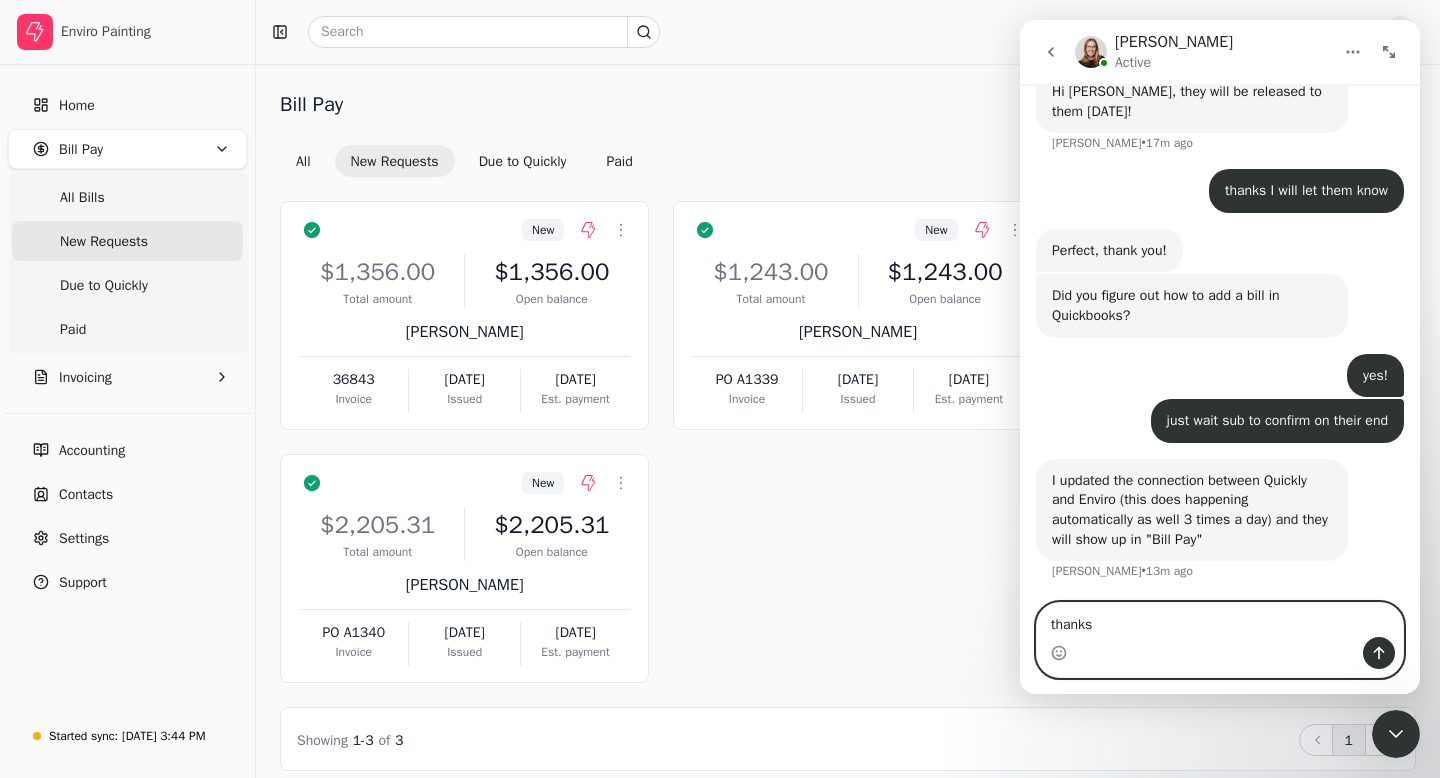 type on "thanks" 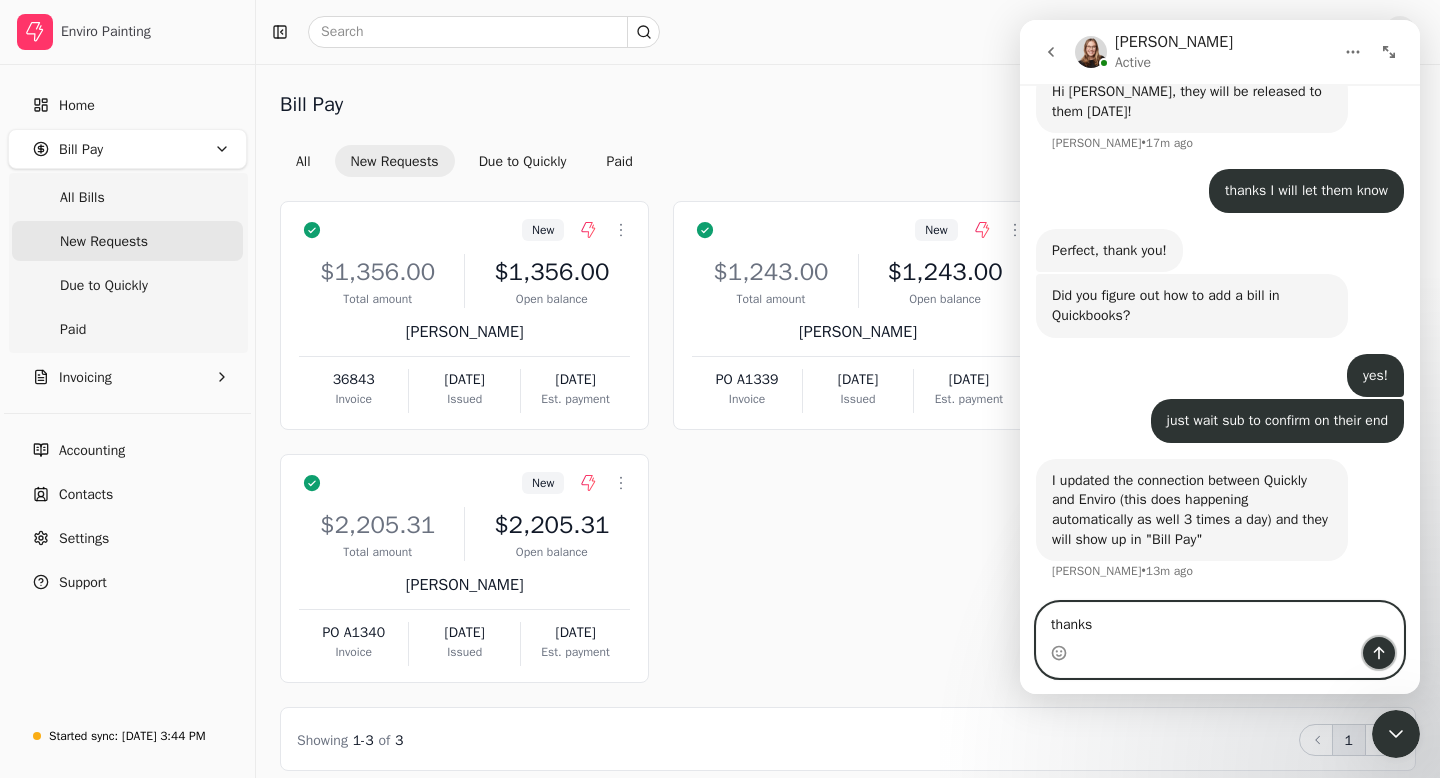 click 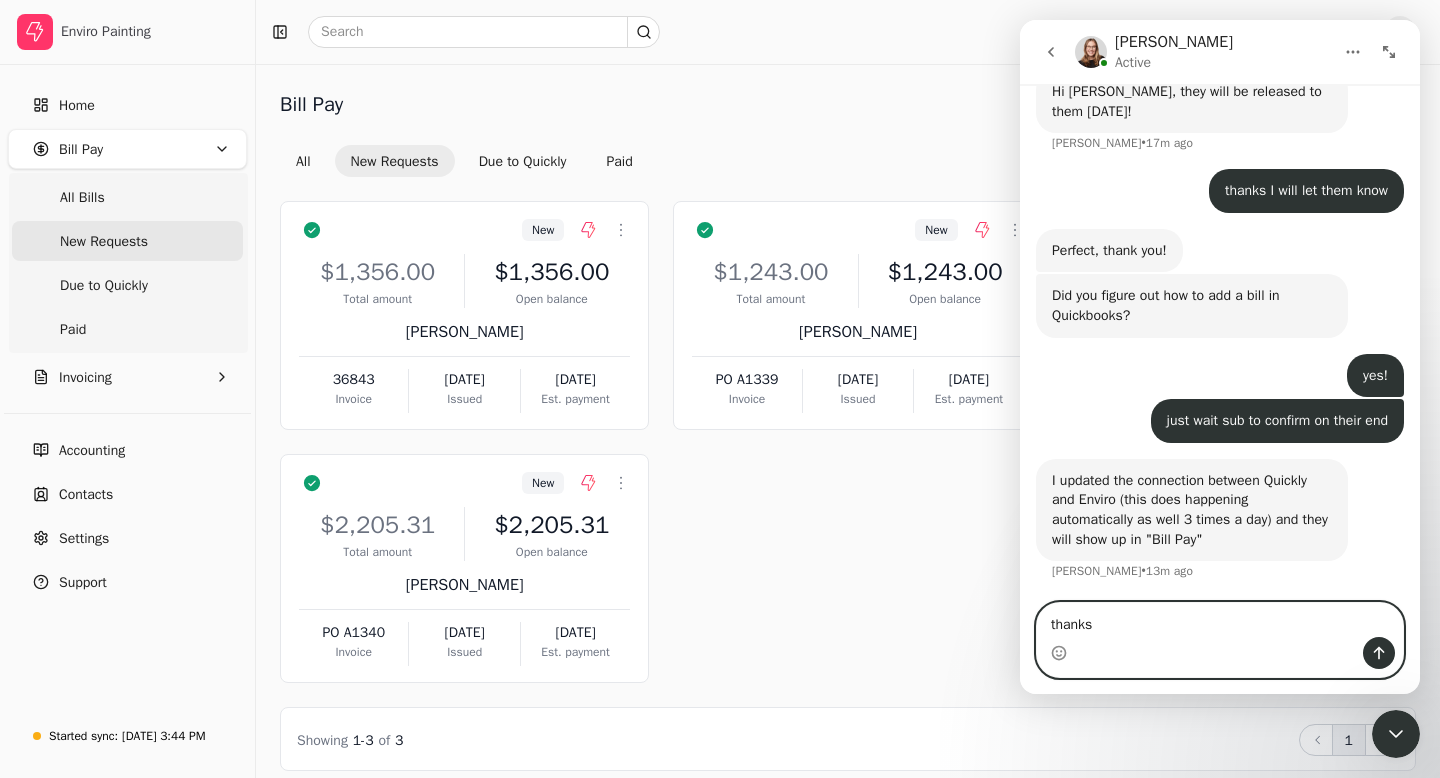 type 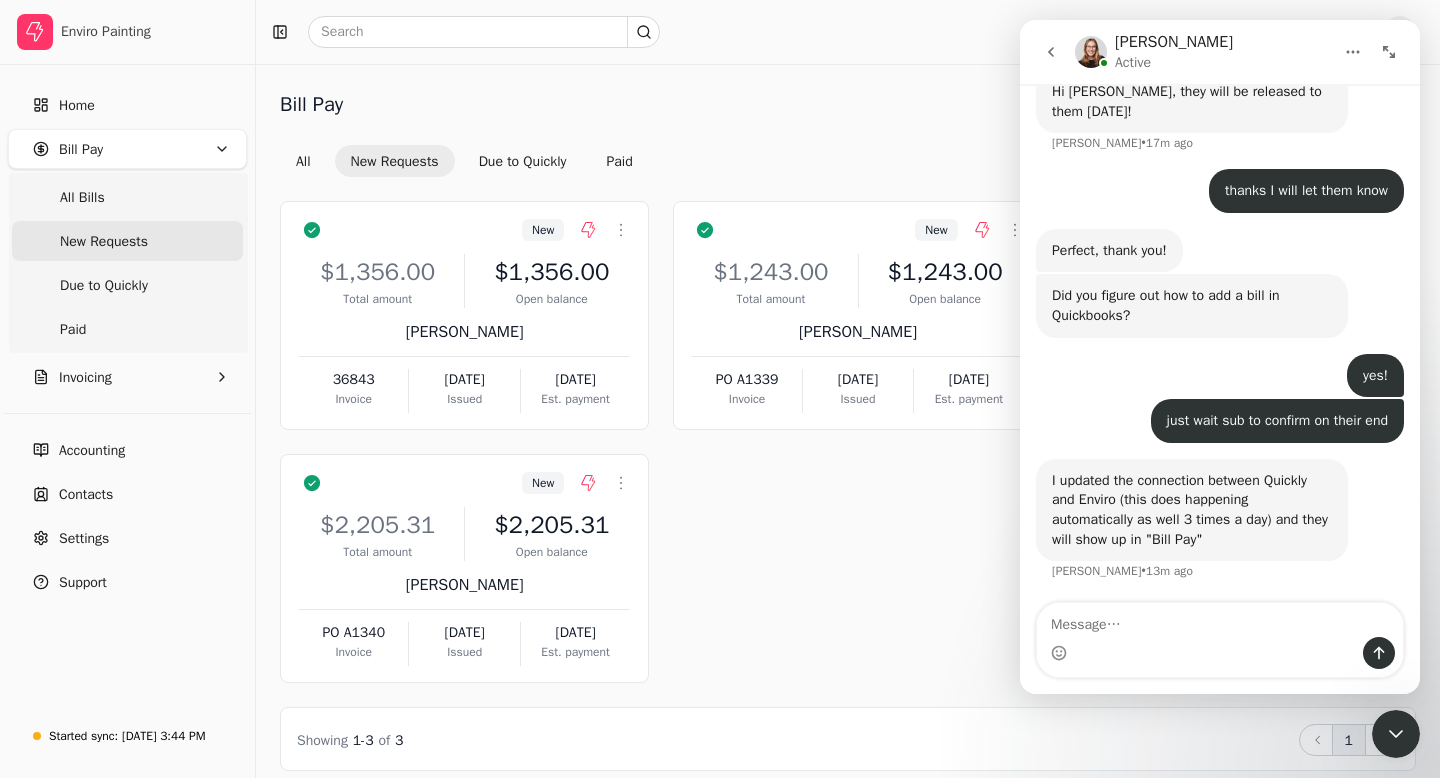 click 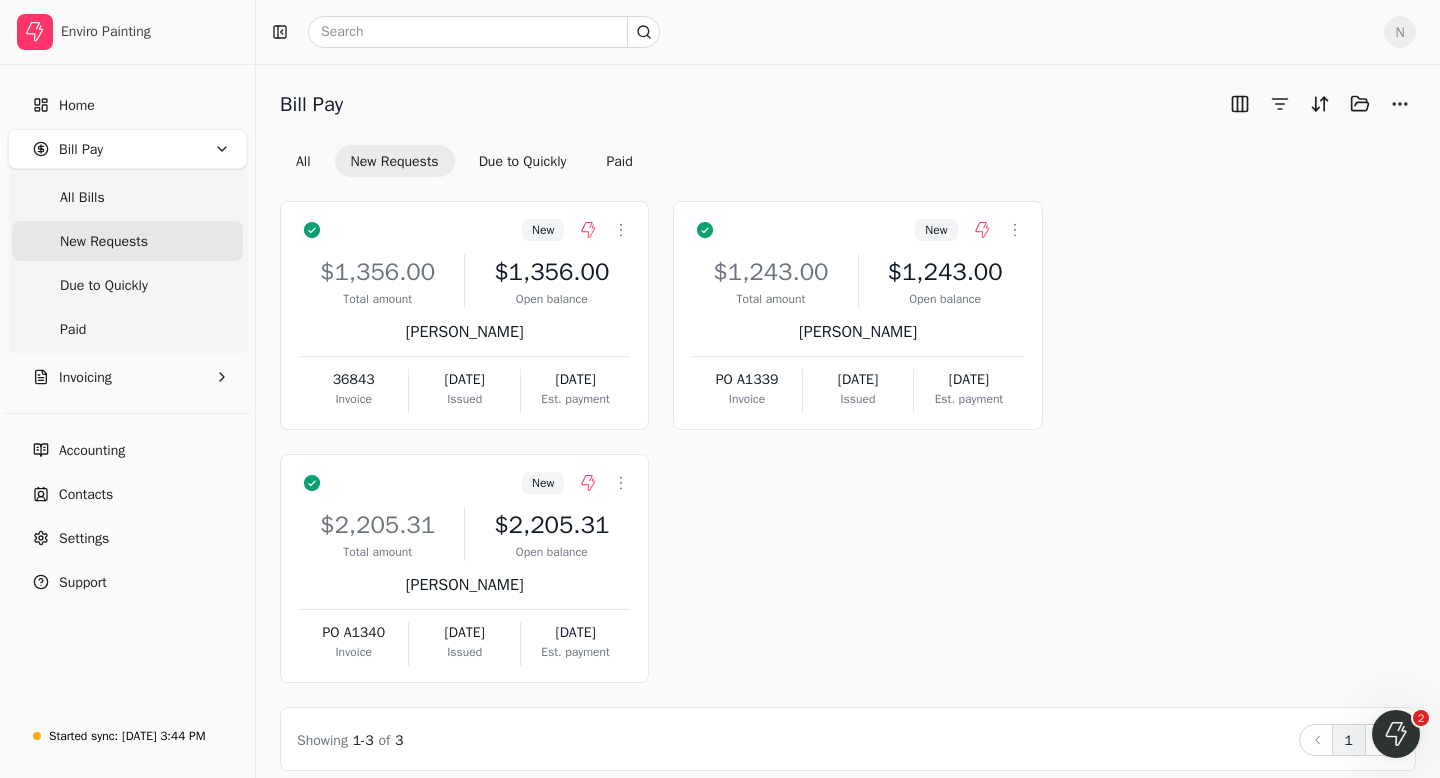 scroll, scrollTop: 607, scrollLeft: 0, axis: vertical 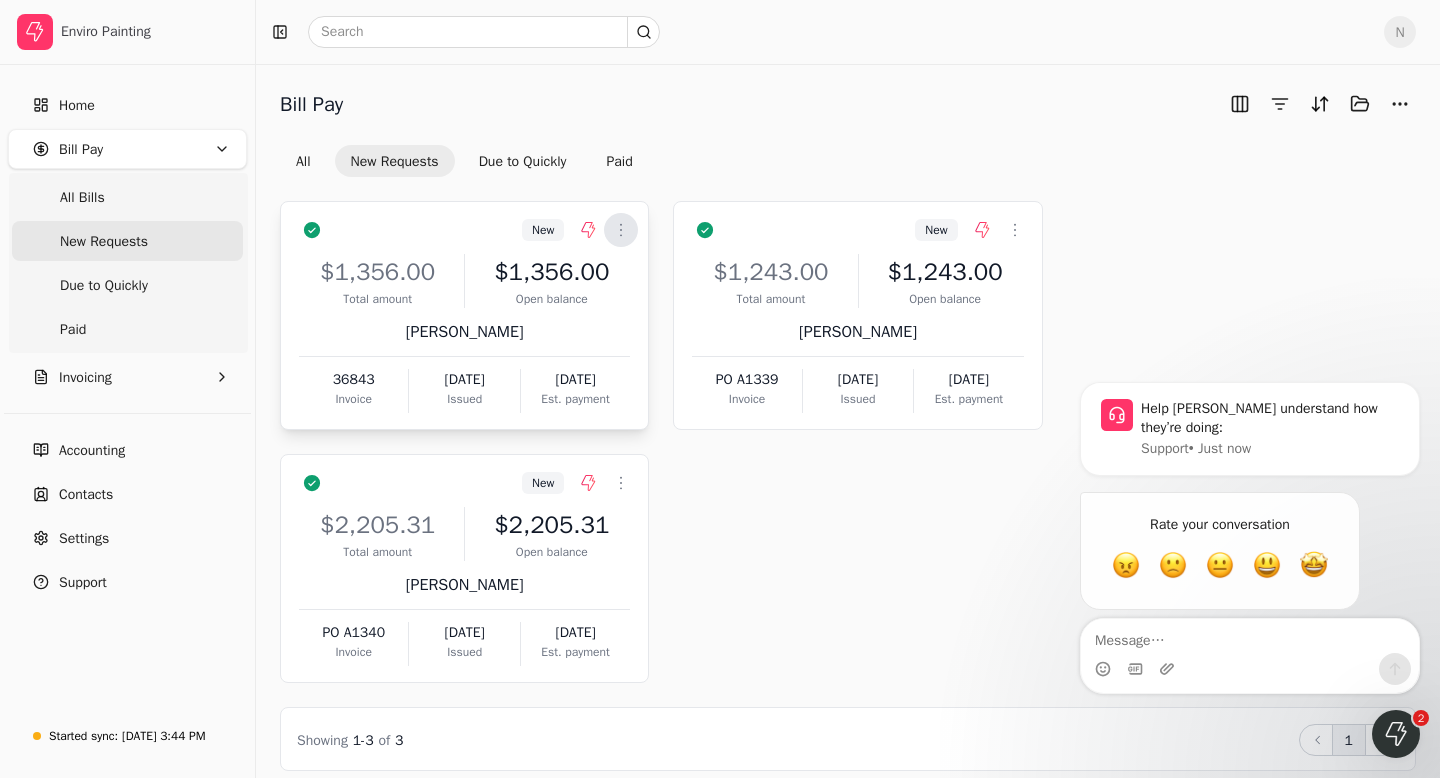 click 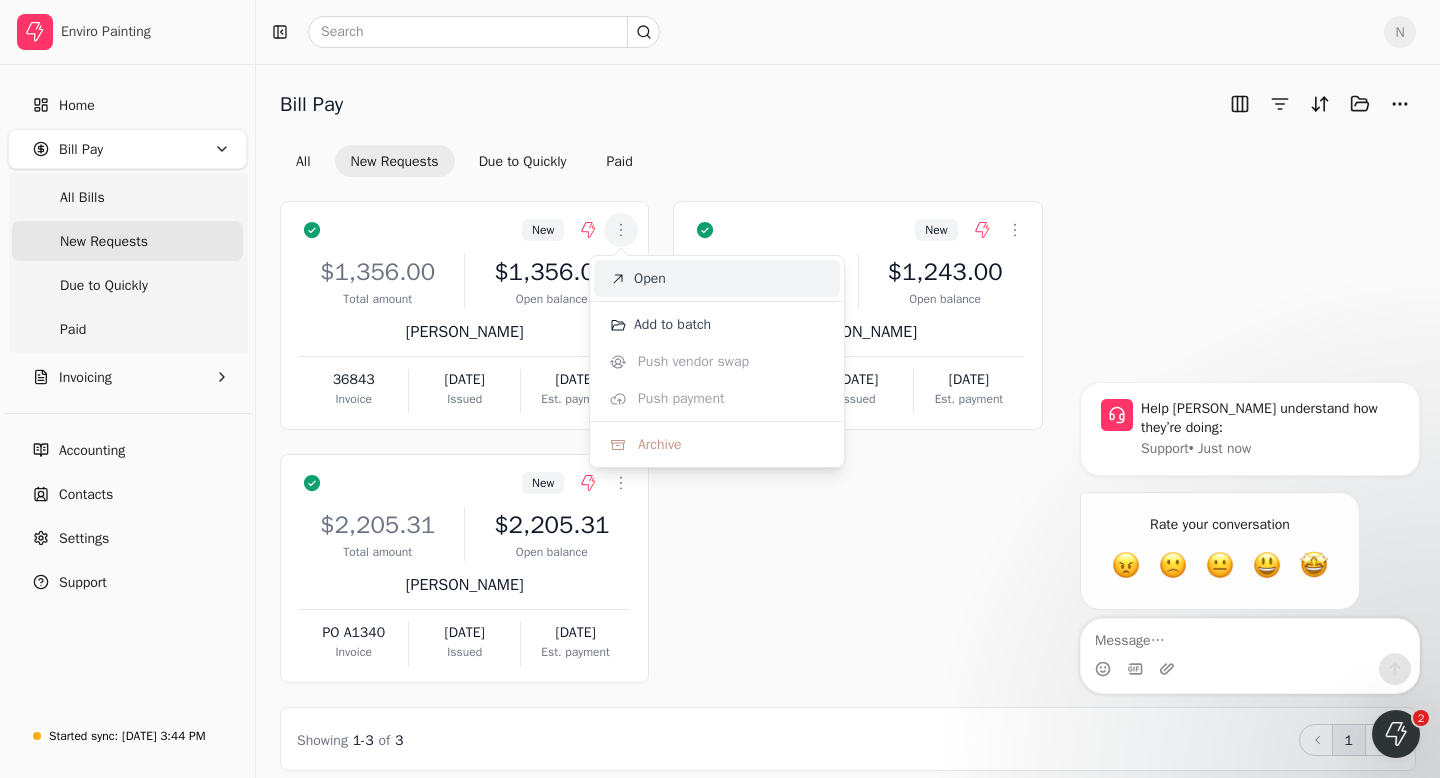 click on "Open" at bounding box center [650, 278] 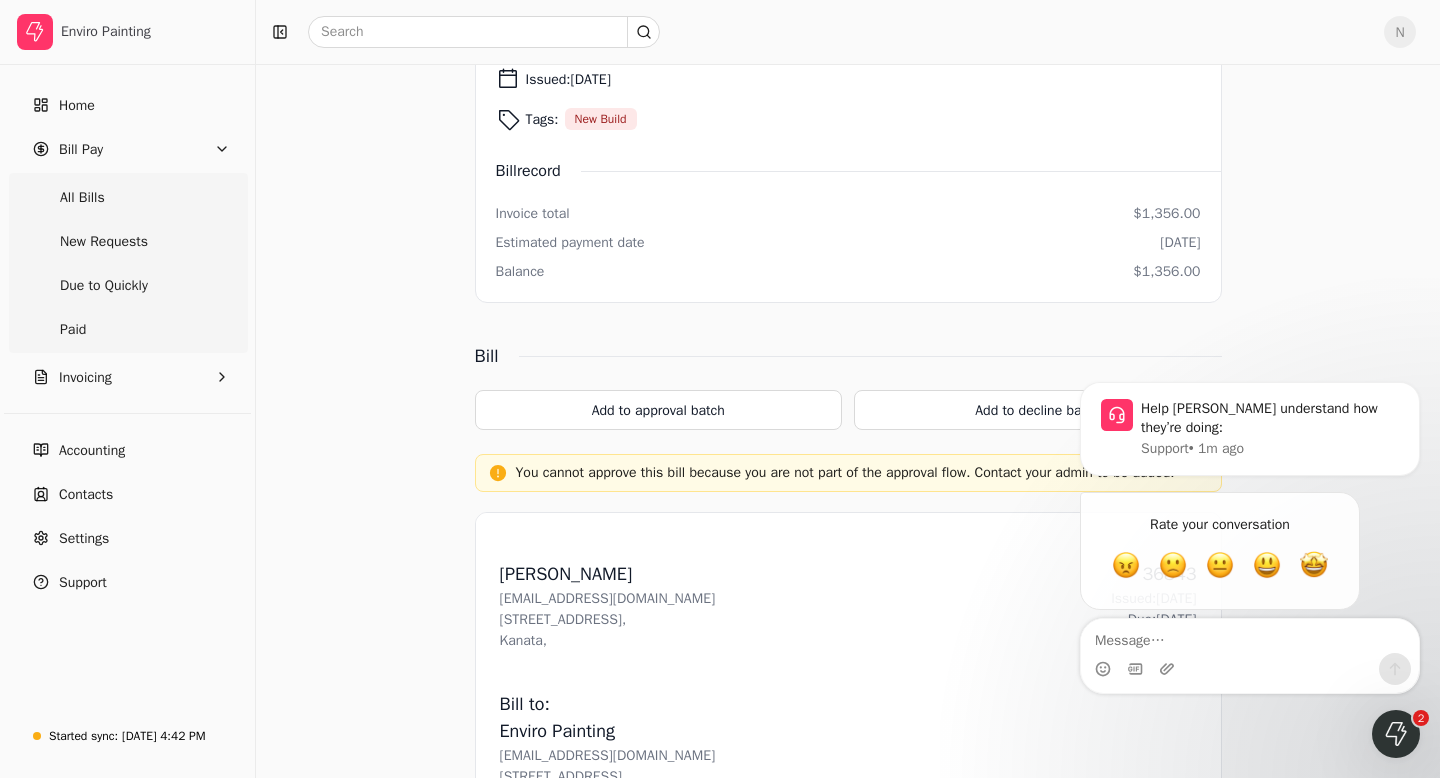 scroll, scrollTop: 346, scrollLeft: 0, axis: vertical 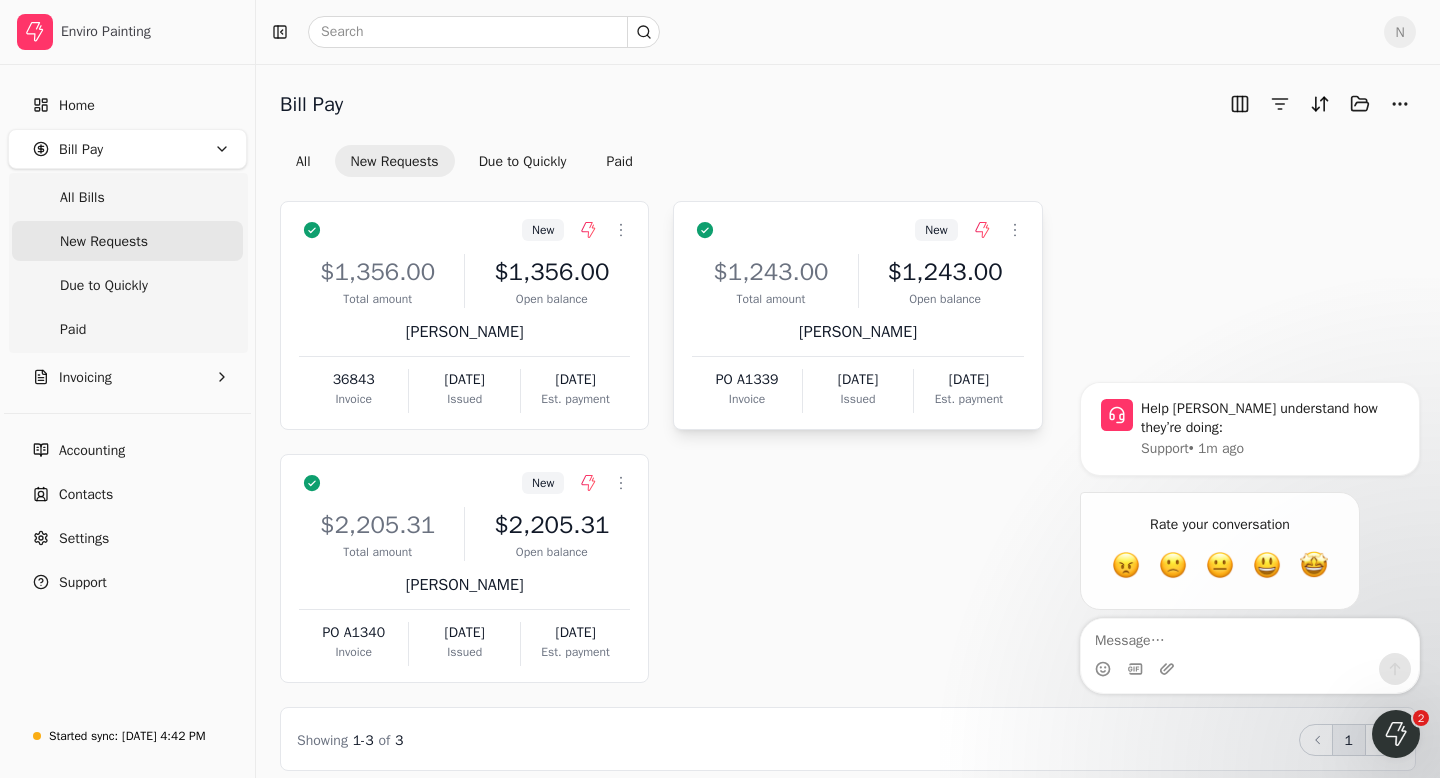 click on "$1,243.00" at bounding box center (770, 272) 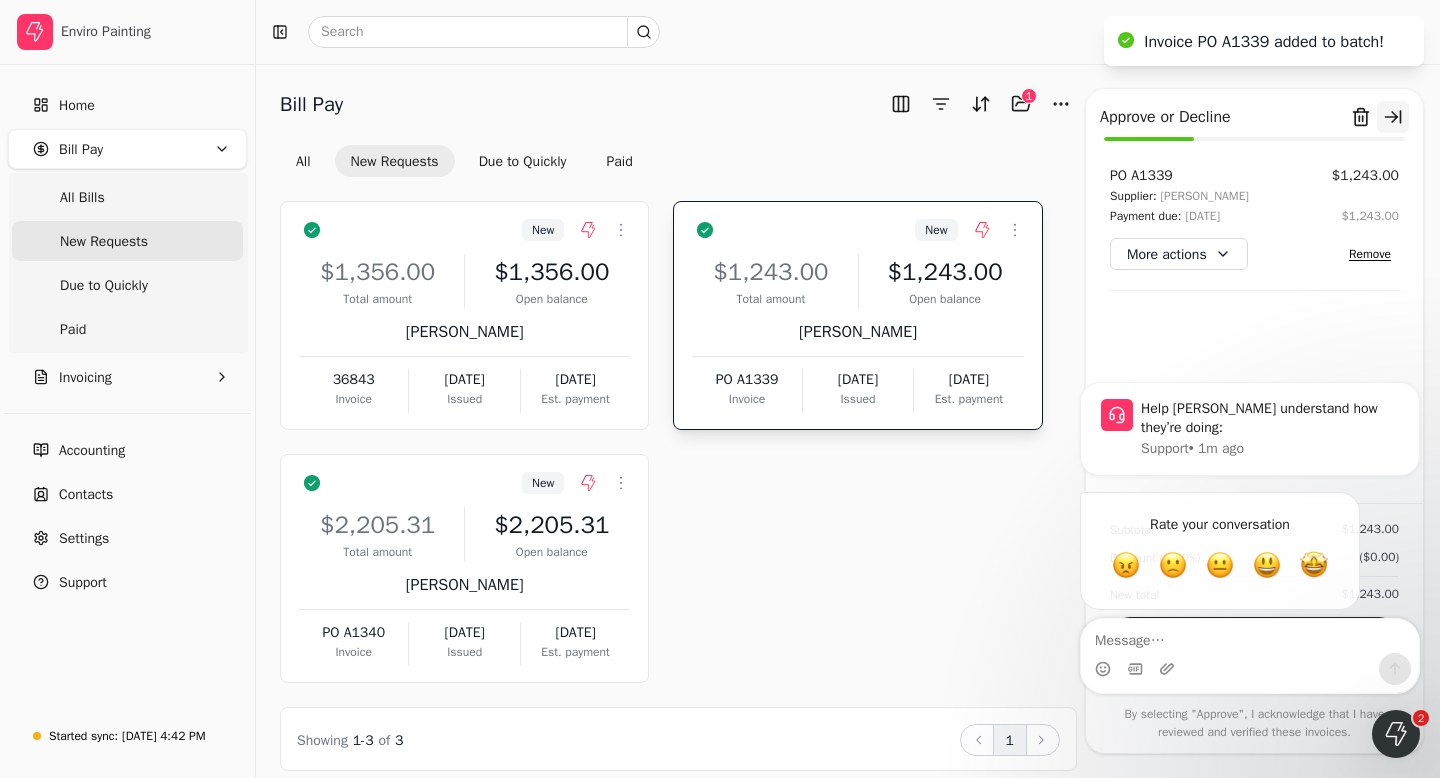 click at bounding box center [1393, 117] 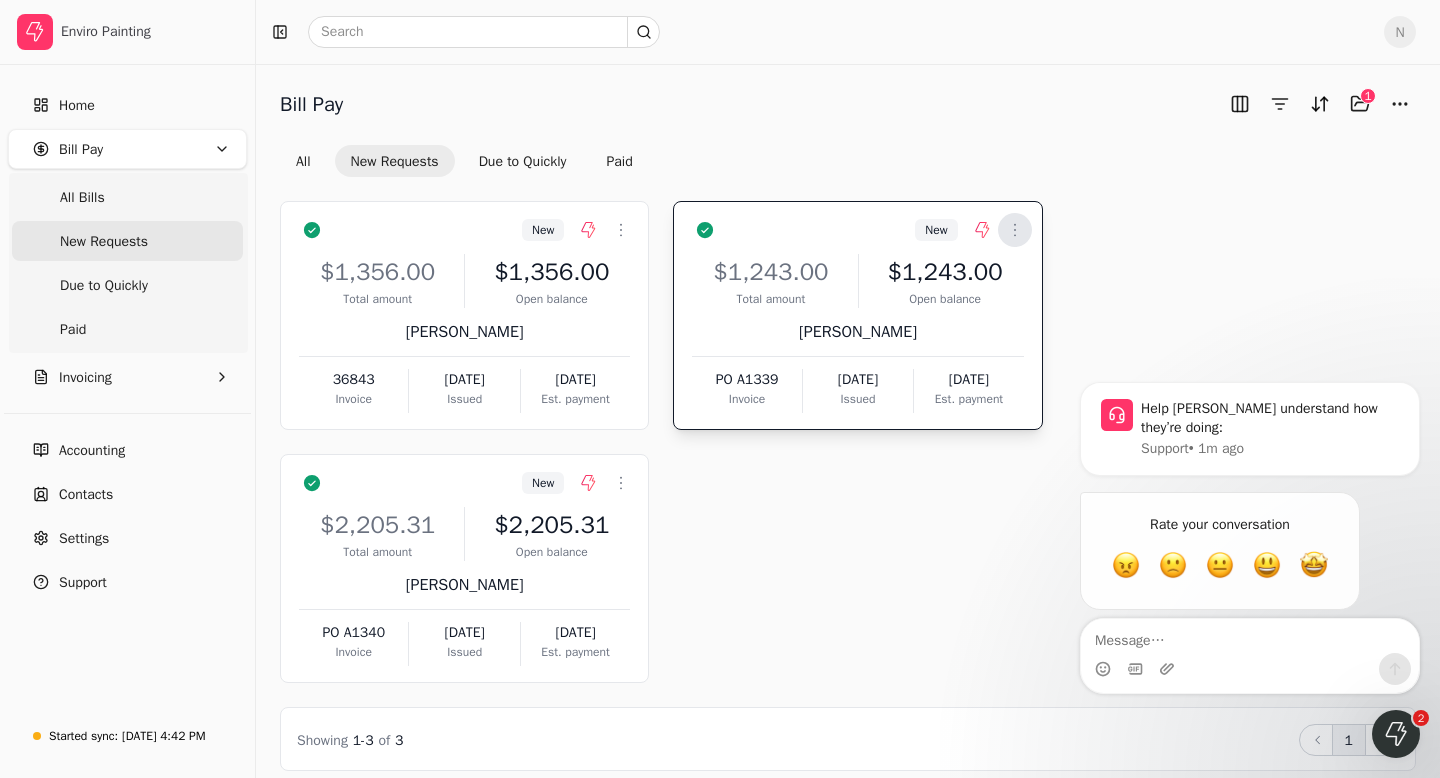 click 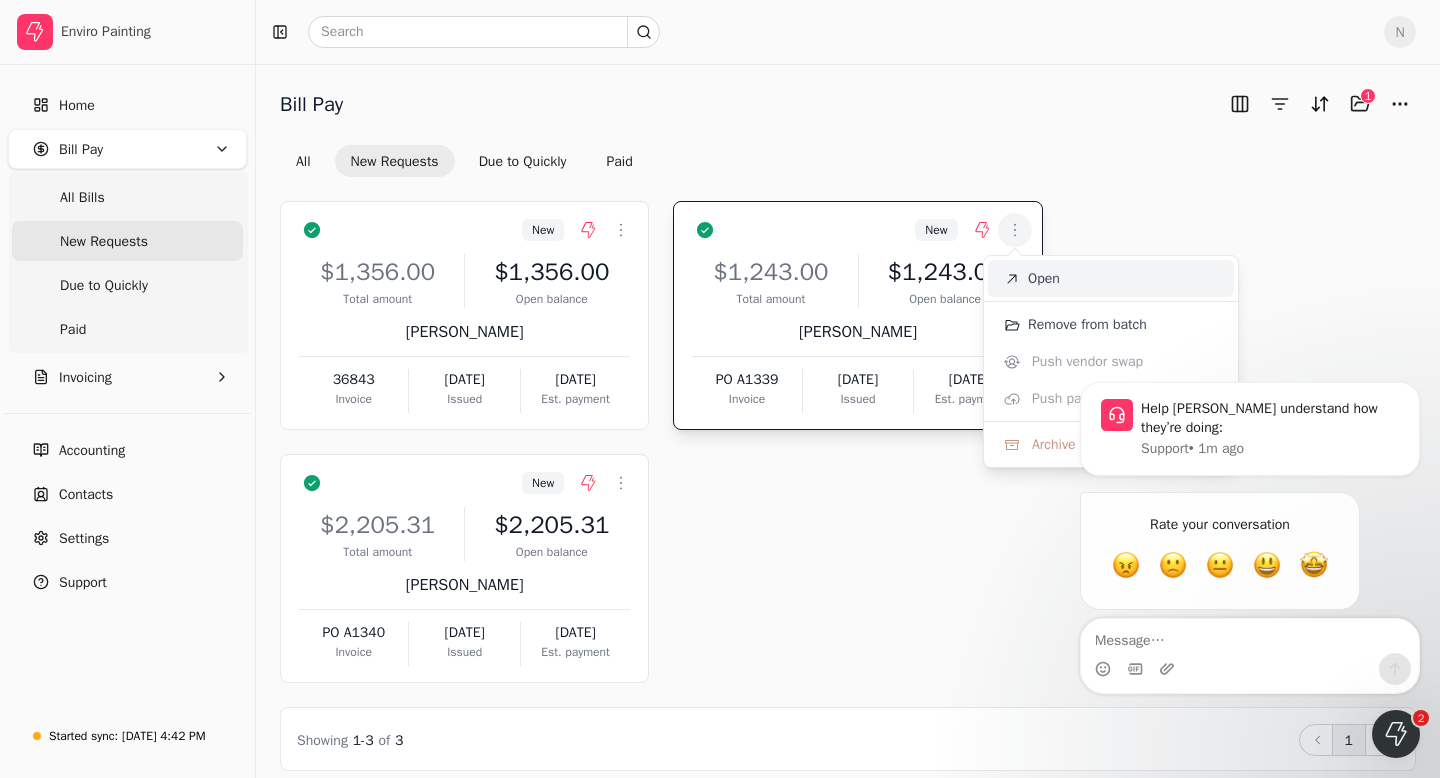click on "Open" at bounding box center (1044, 278) 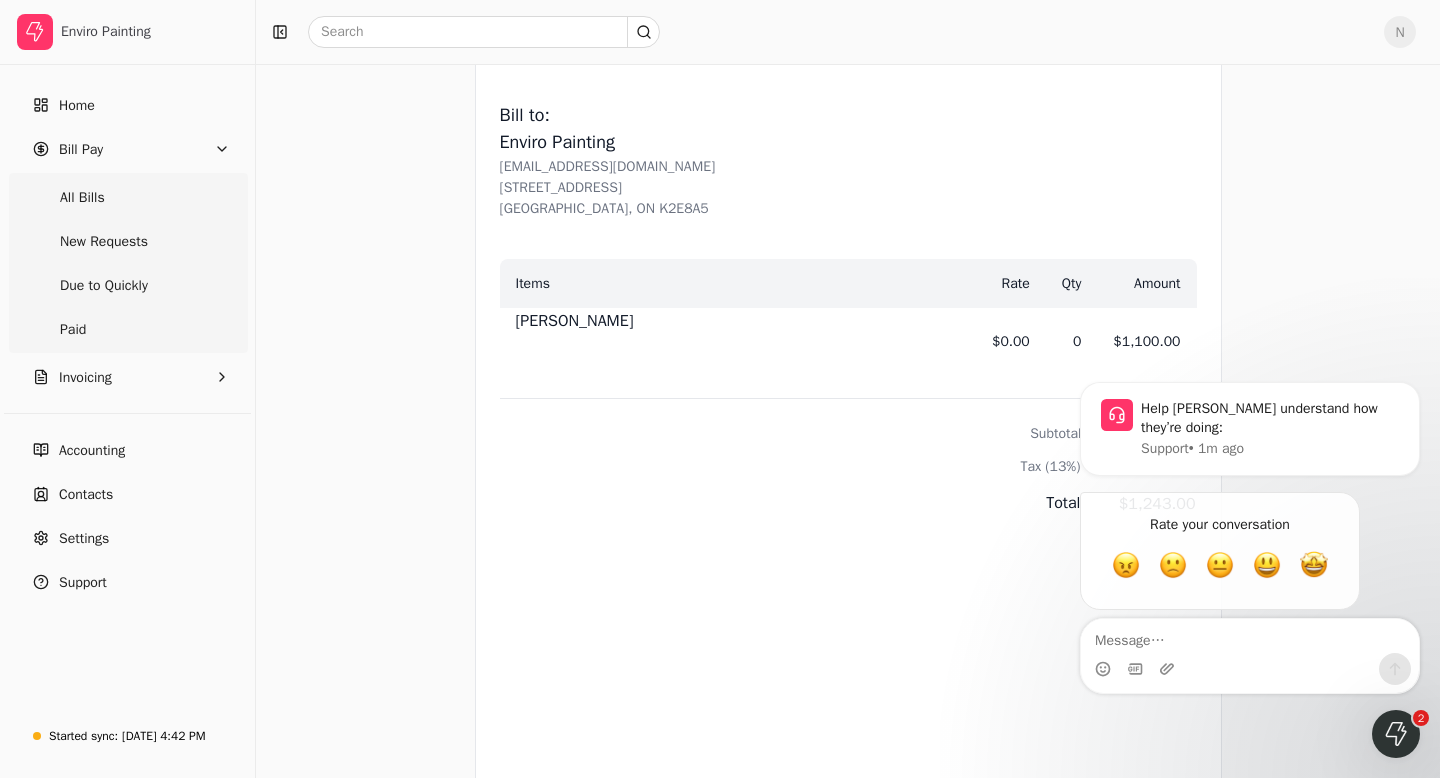 scroll, scrollTop: 743, scrollLeft: 0, axis: vertical 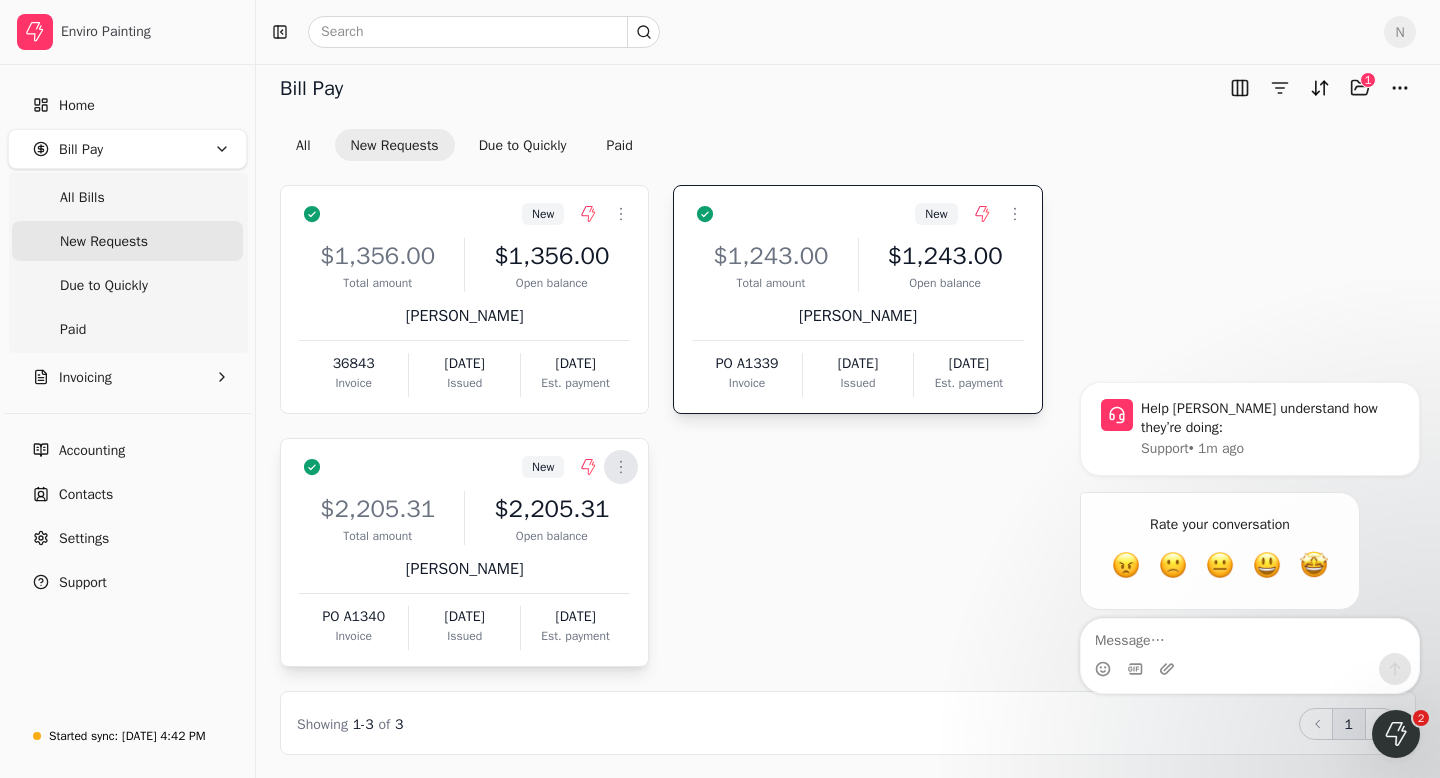 click 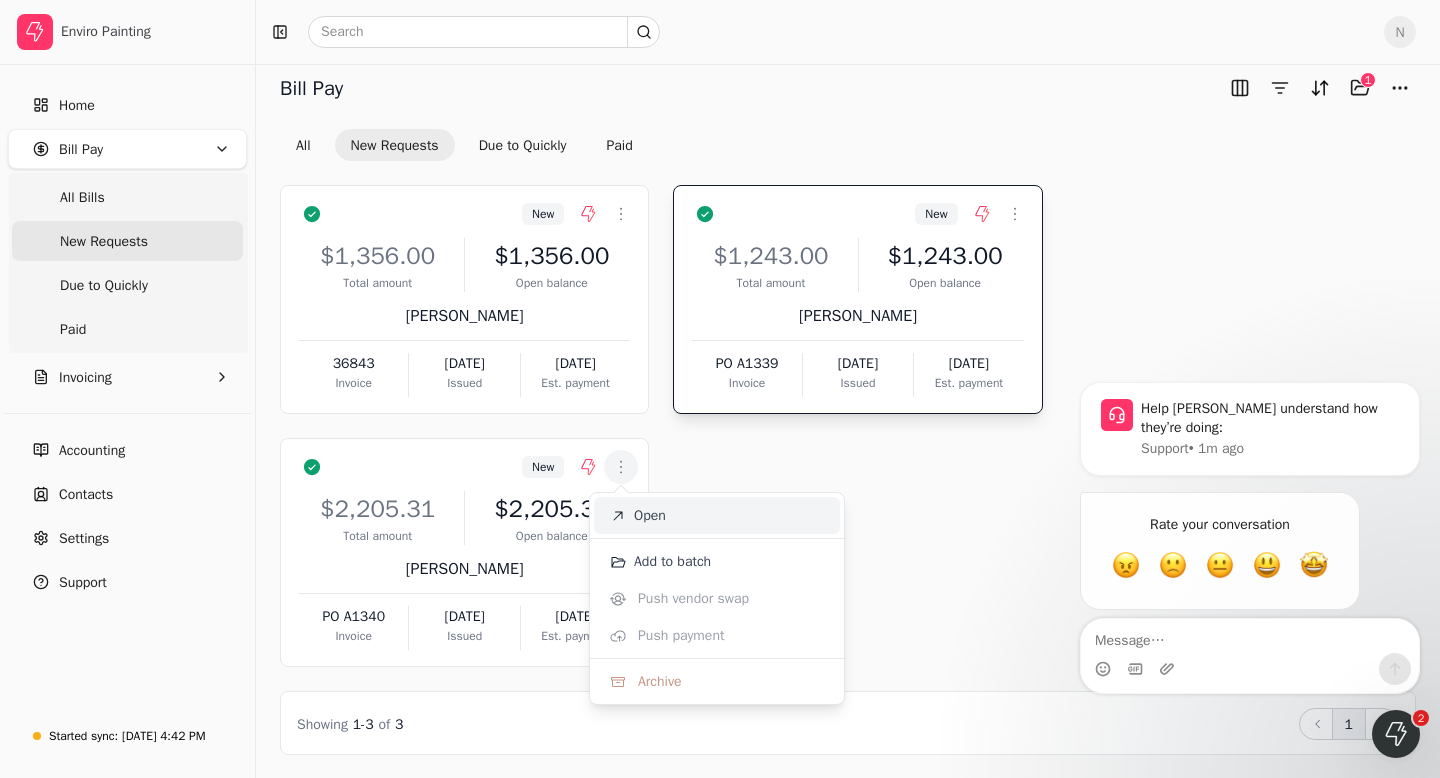 click on "Open" at bounding box center [717, 515] 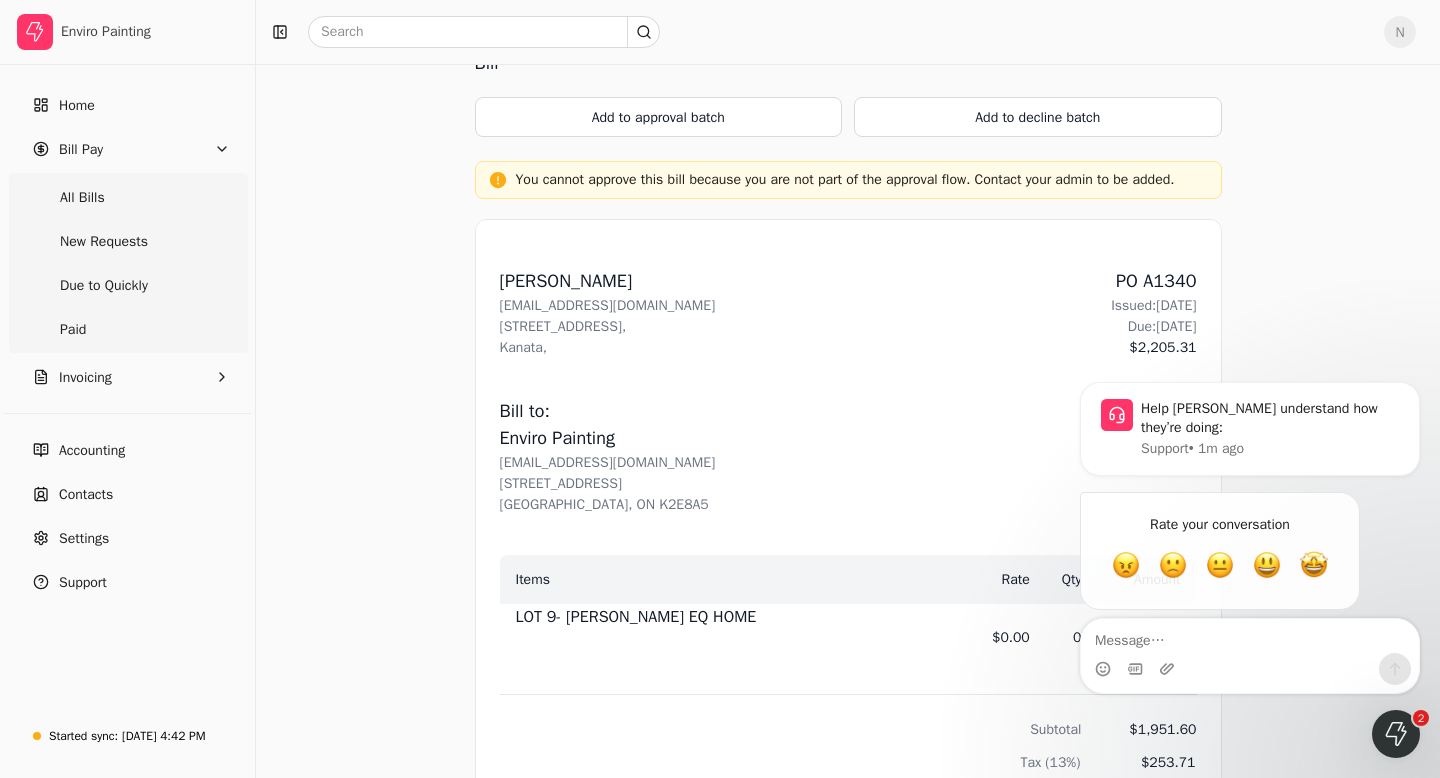 scroll, scrollTop: 629, scrollLeft: 0, axis: vertical 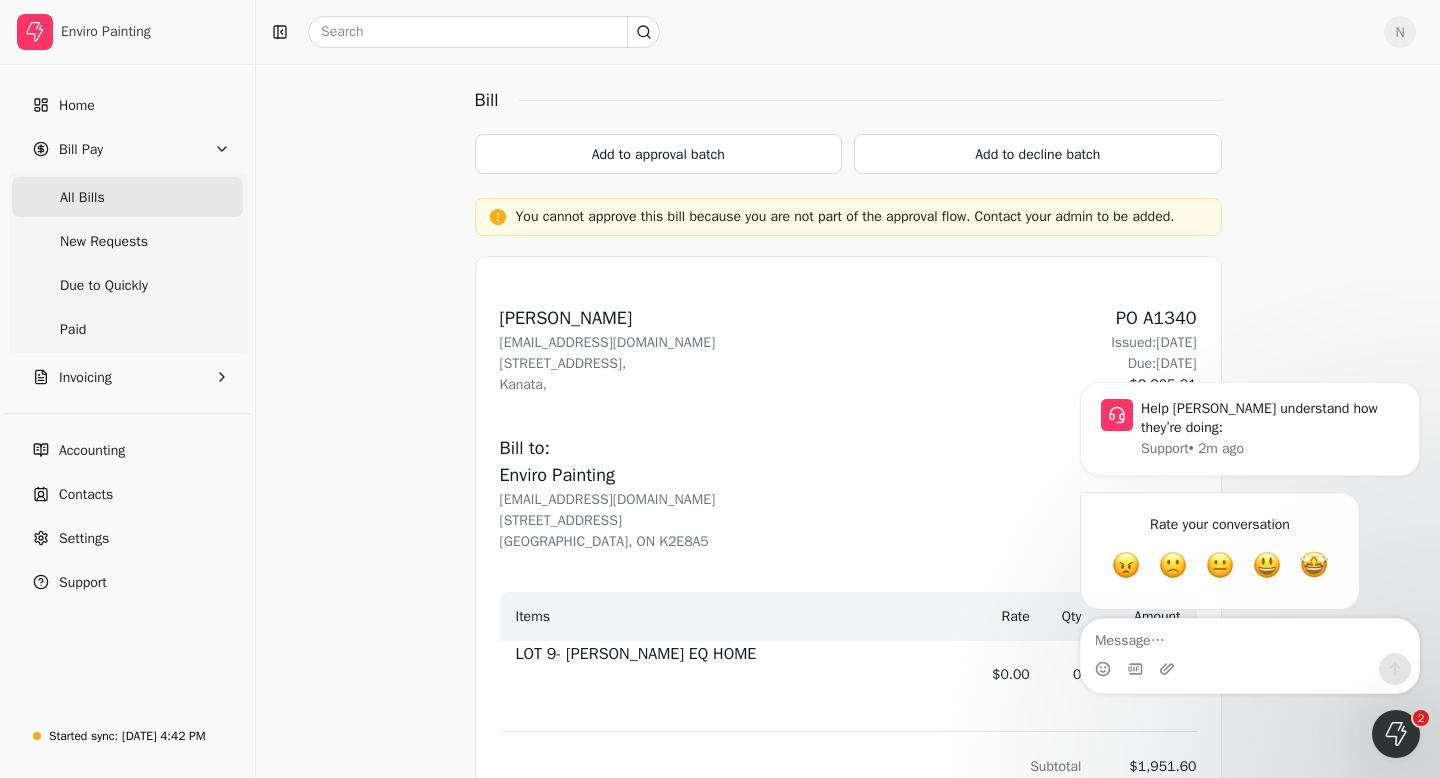 click on "All Bills" at bounding box center [127, 197] 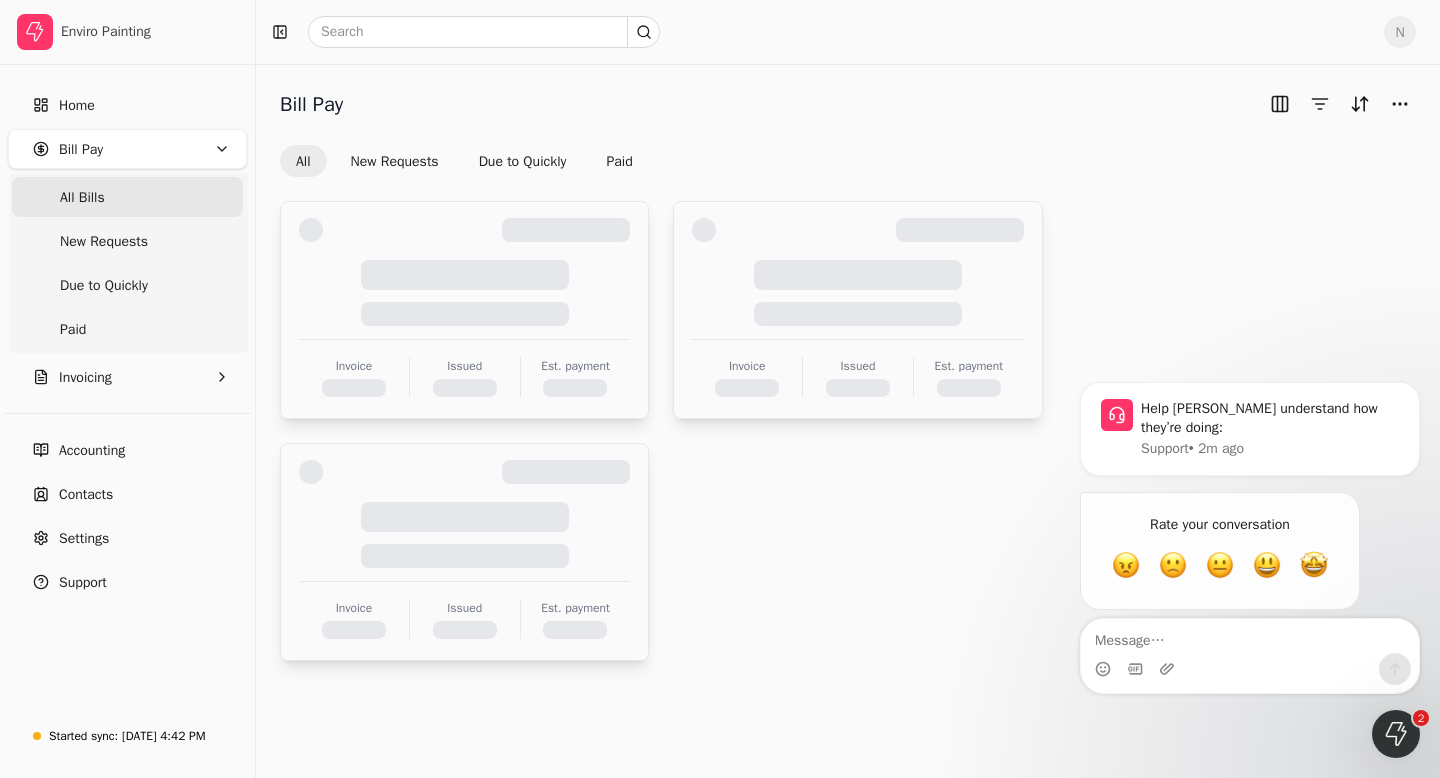 scroll, scrollTop: 0, scrollLeft: 0, axis: both 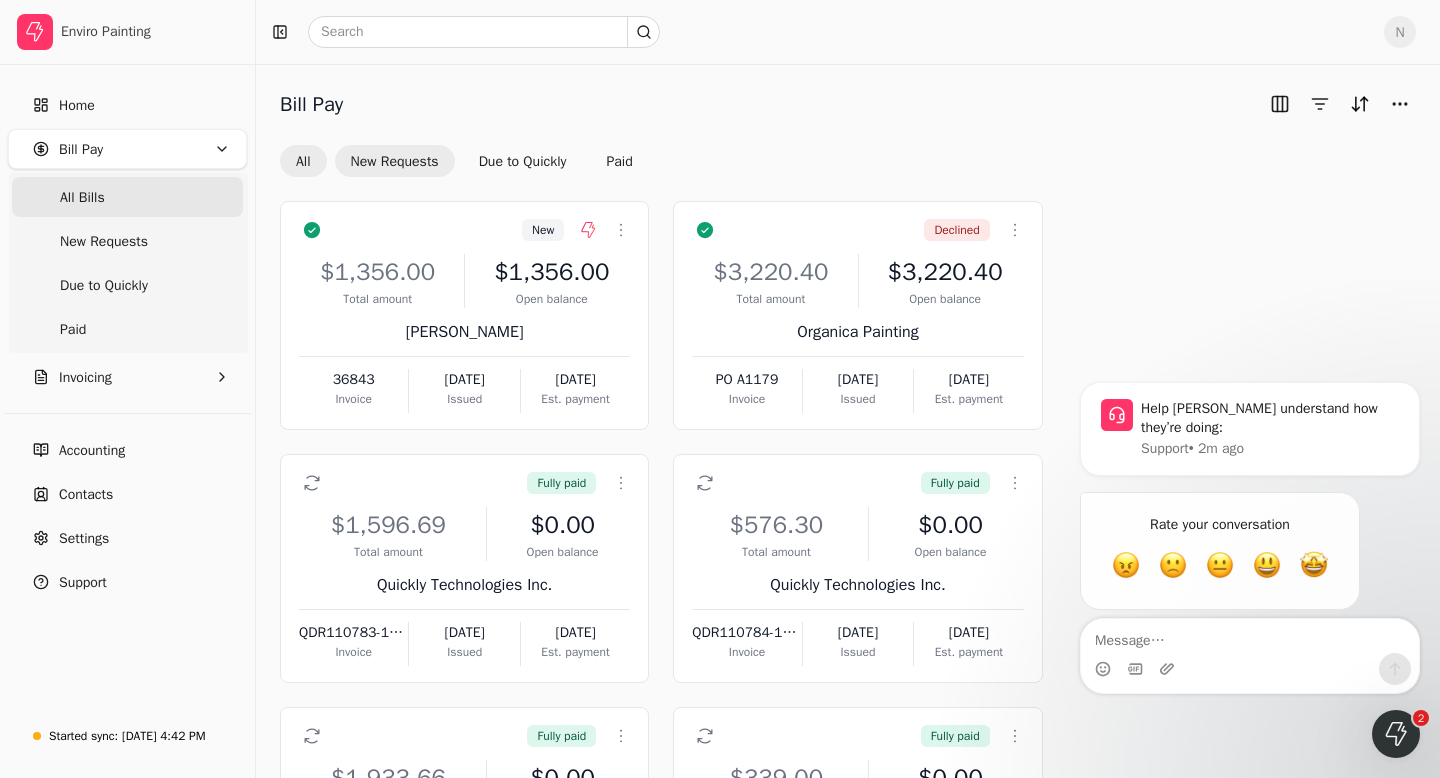 click on "New Requests" at bounding box center (395, 161) 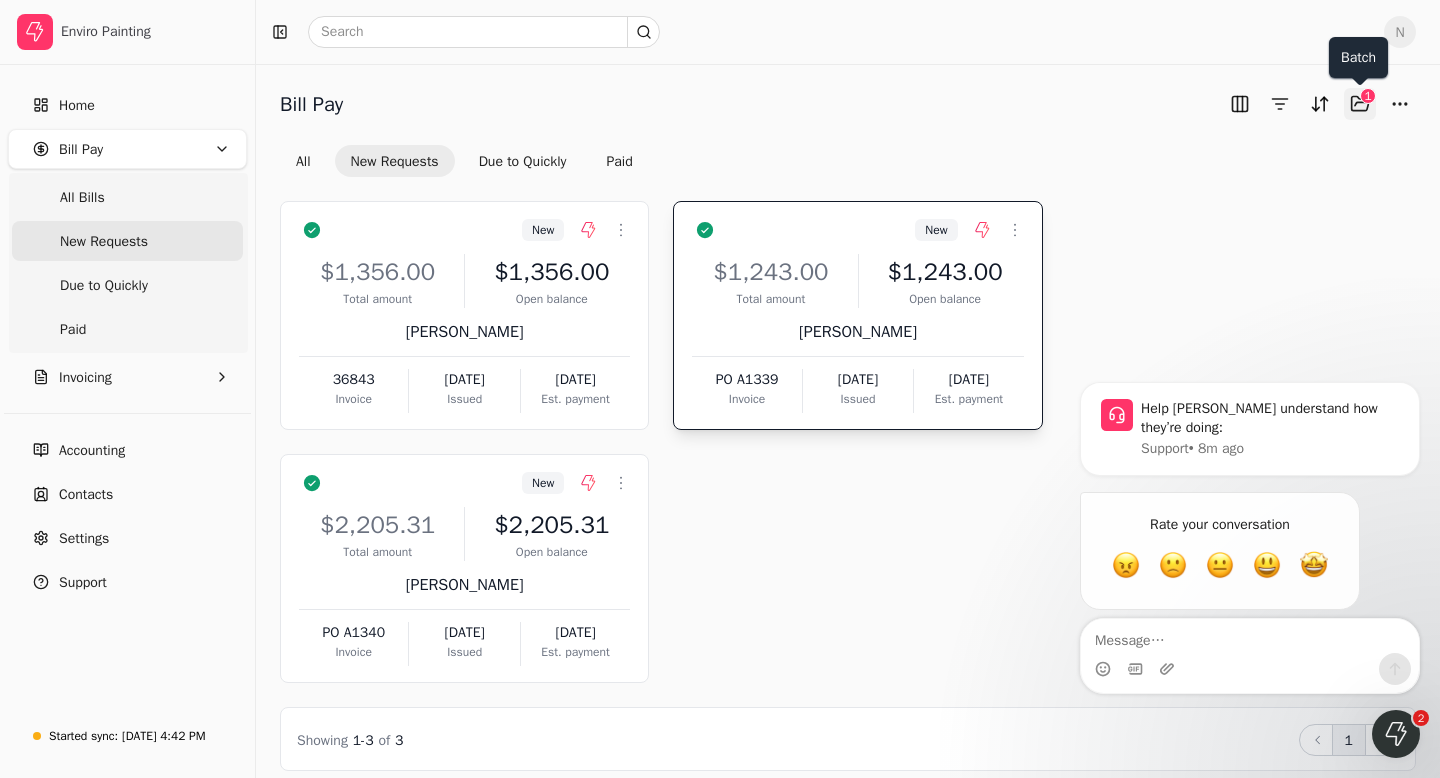 click on "Selected items:  1" at bounding box center [1360, 104] 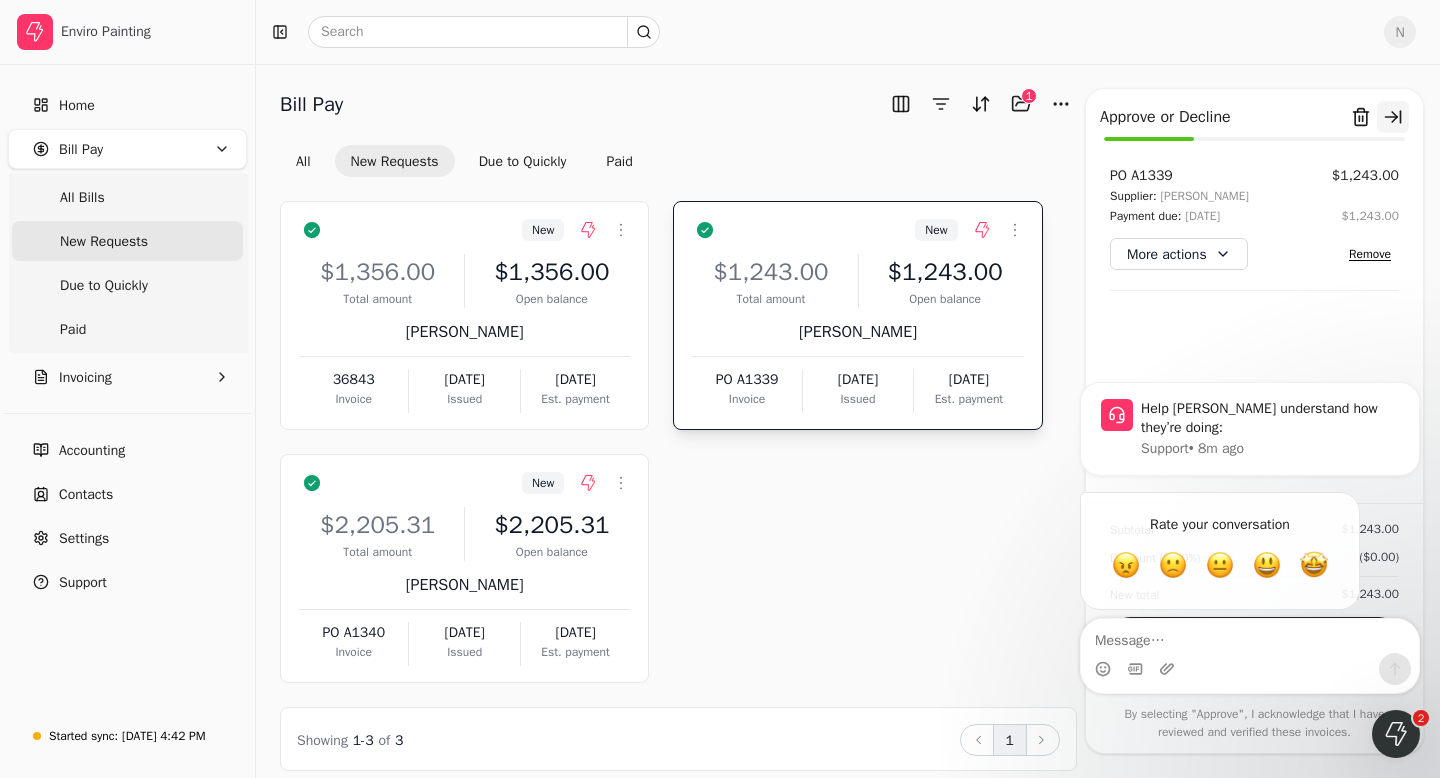 click at bounding box center (1393, 117) 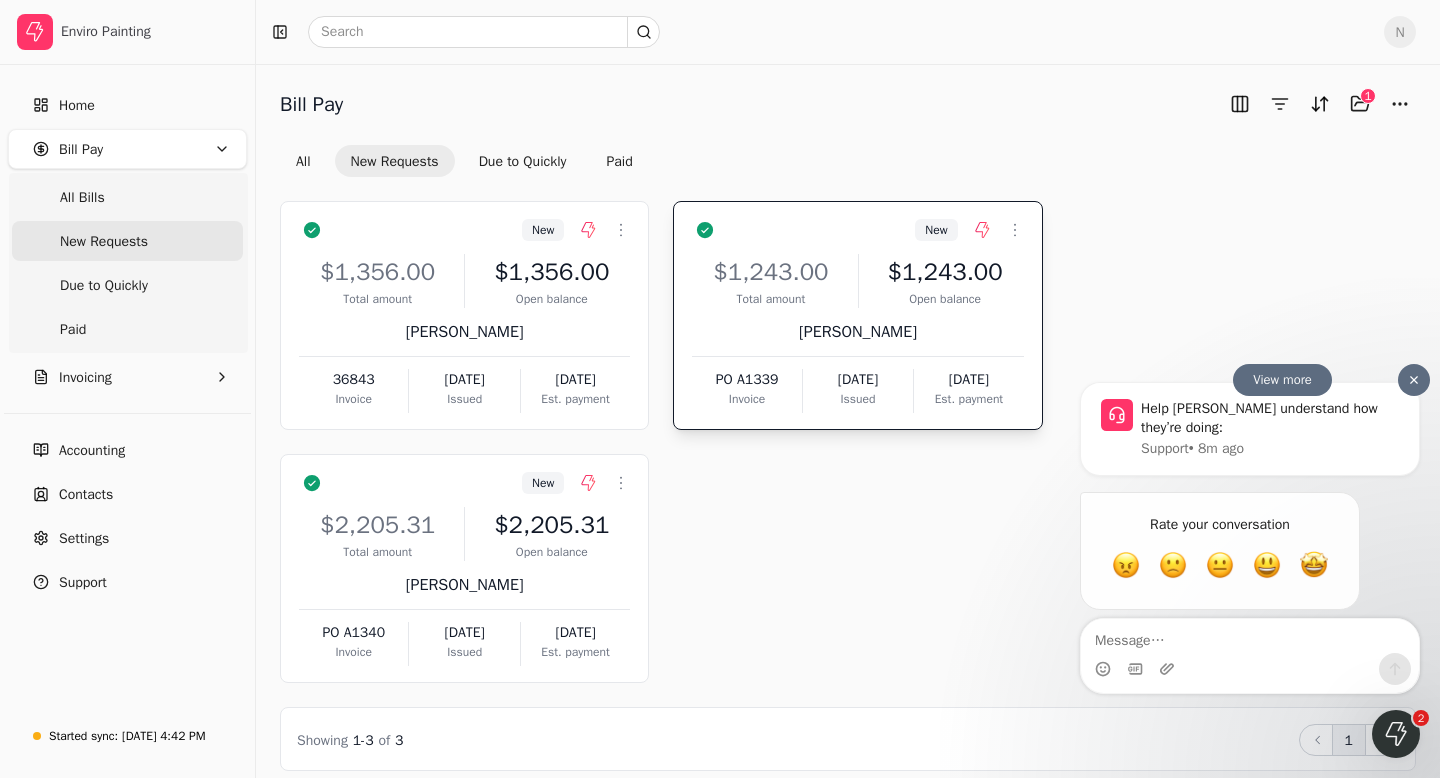 click at bounding box center (1414, 379) 